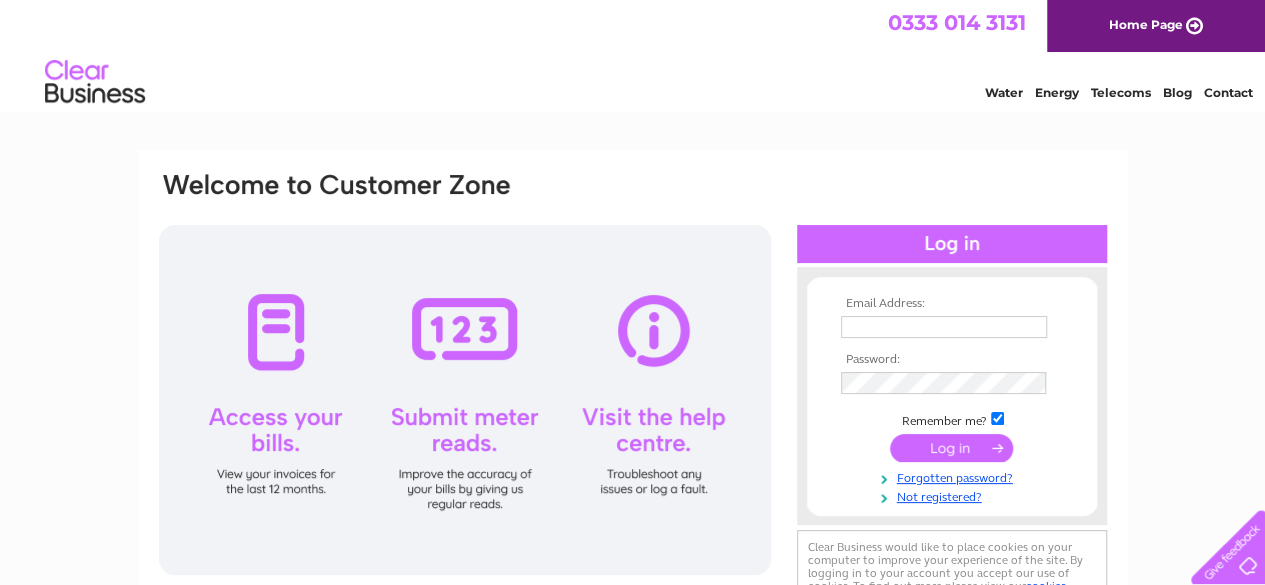 scroll, scrollTop: 0, scrollLeft: 0, axis: both 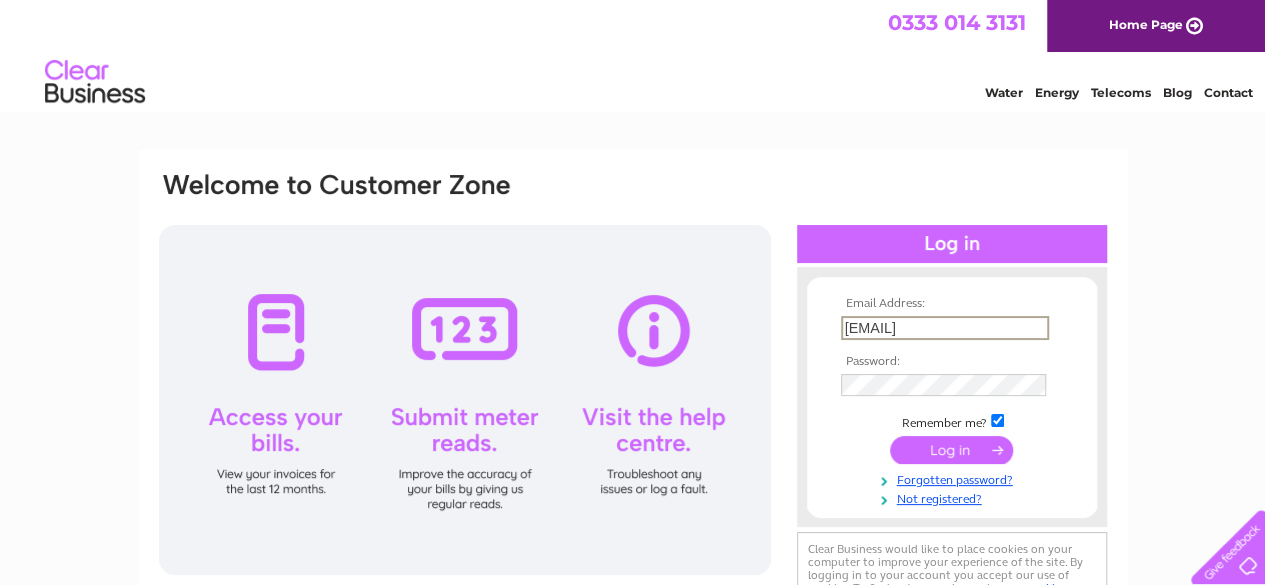 drag, startPoint x: 921, startPoint y: 336, endPoint x: 910, endPoint y: 449, distance: 113.534134 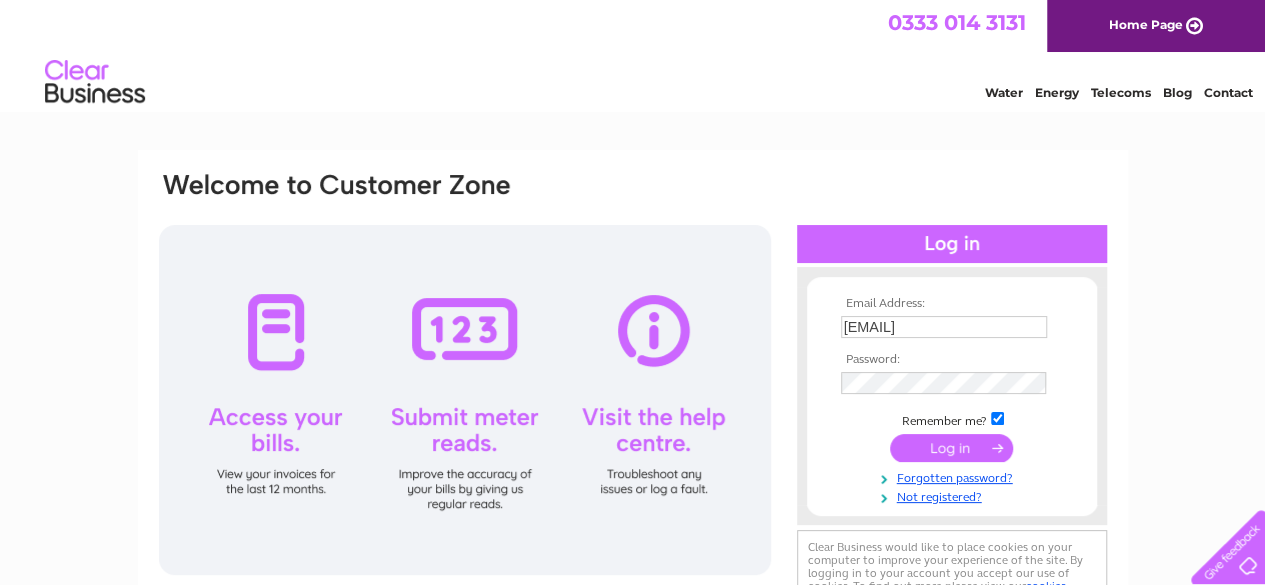 click at bounding box center (951, 448) 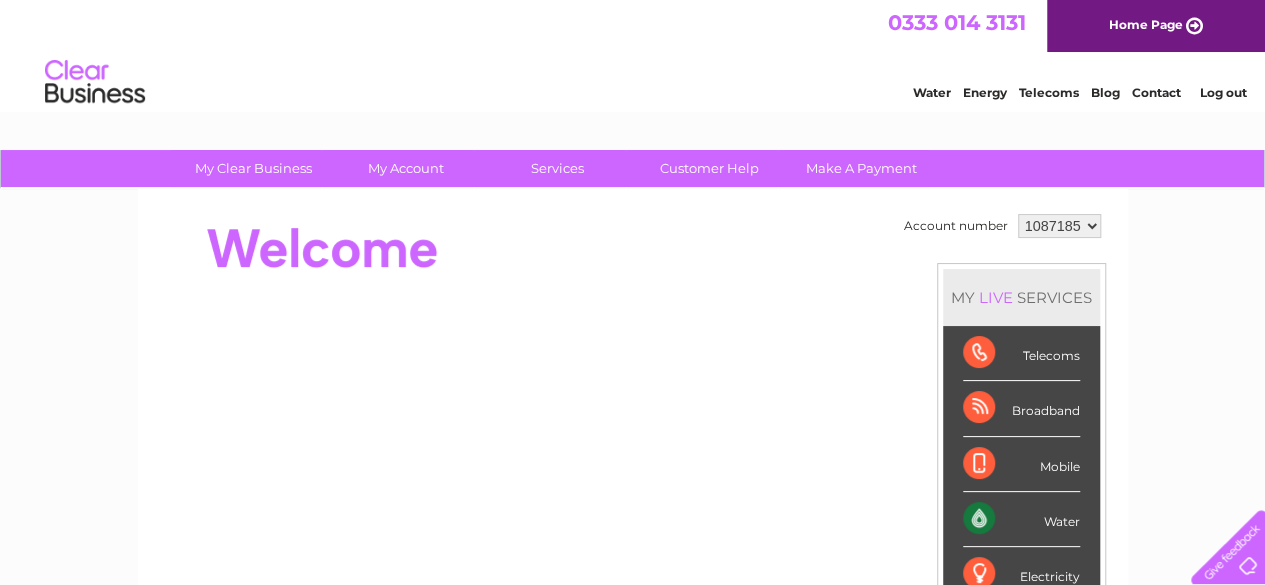 scroll, scrollTop: 0, scrollLeft: 0, axis: both 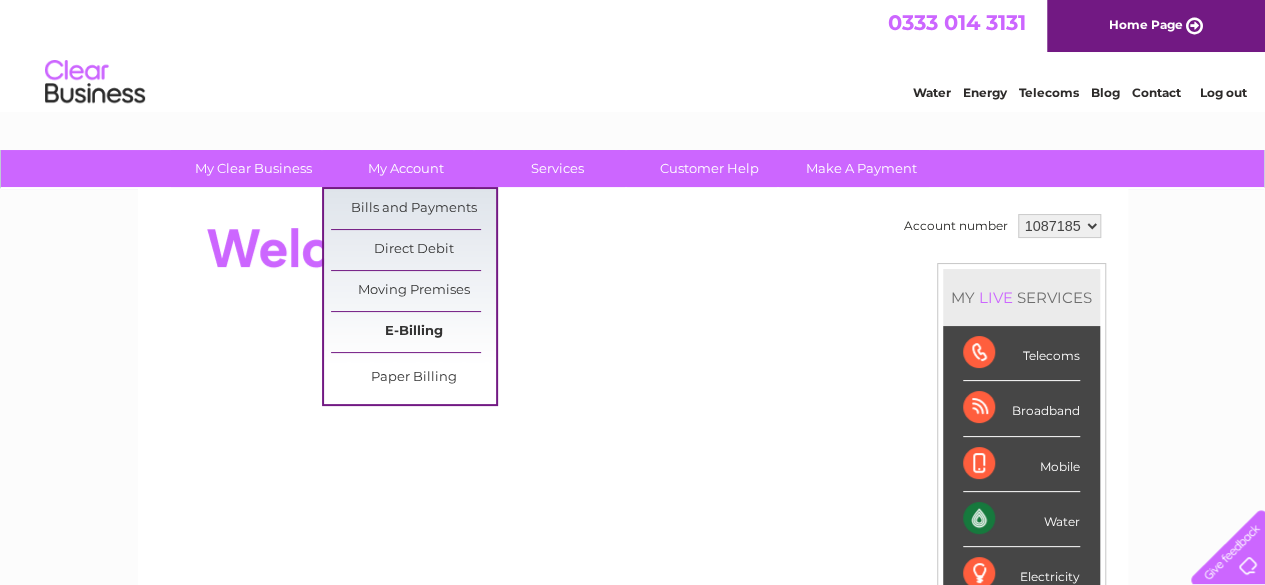 click on "E-Billing" at bounding box center (413, 332) 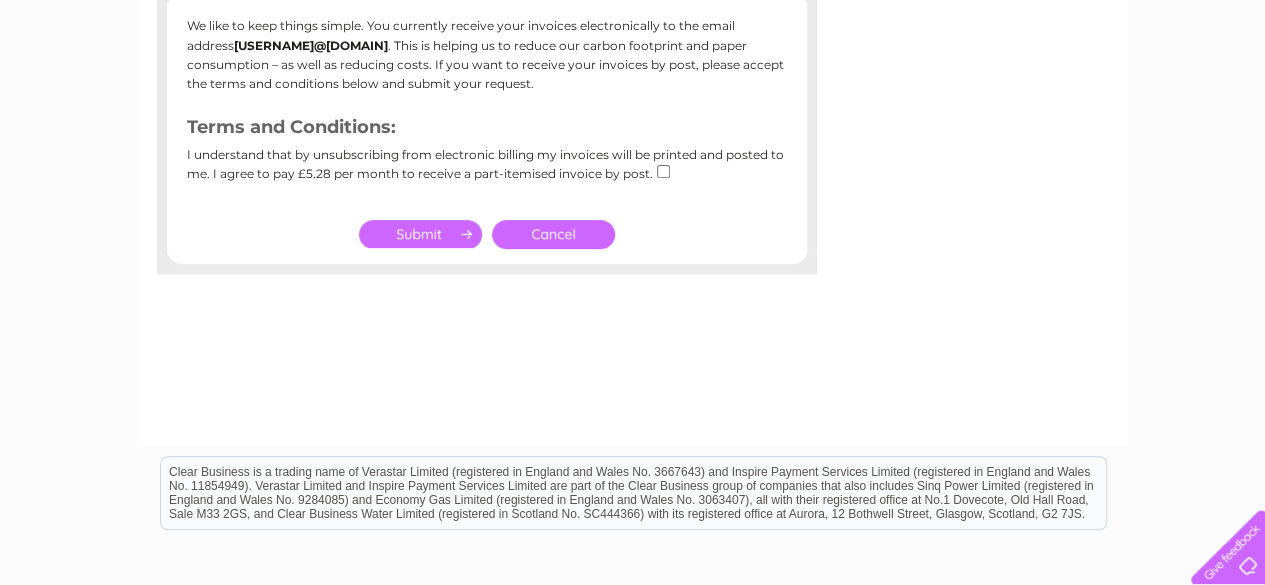 scroll, scrollTop: 304, scrollLeft: 0, axis: vertical 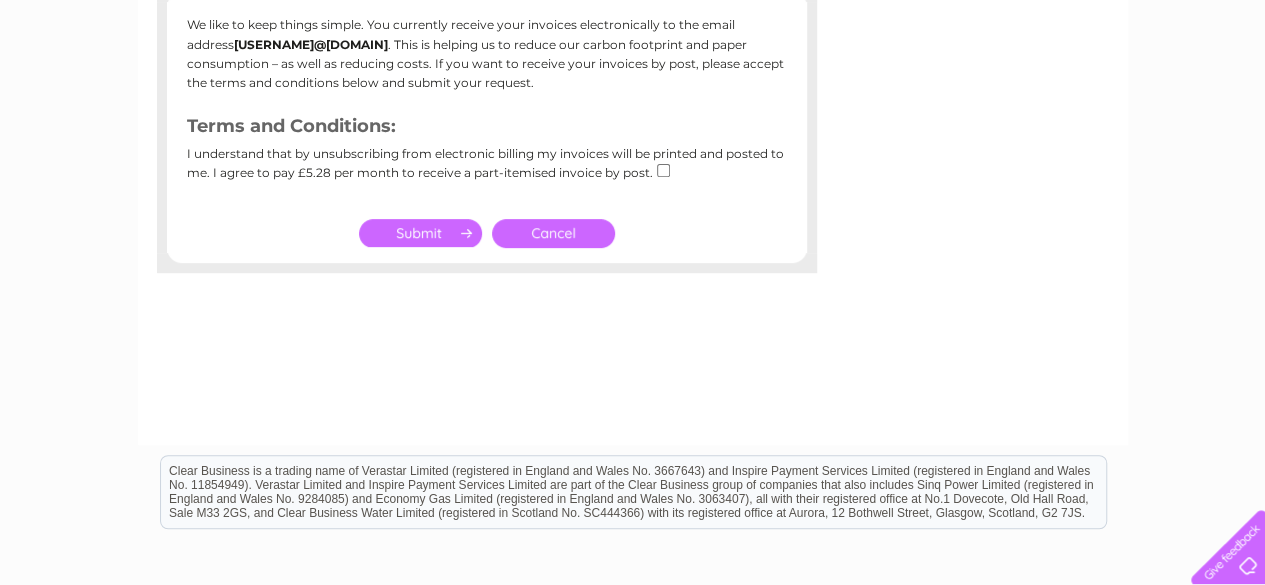 click on "Cancel" at bounding box center [553, 233] 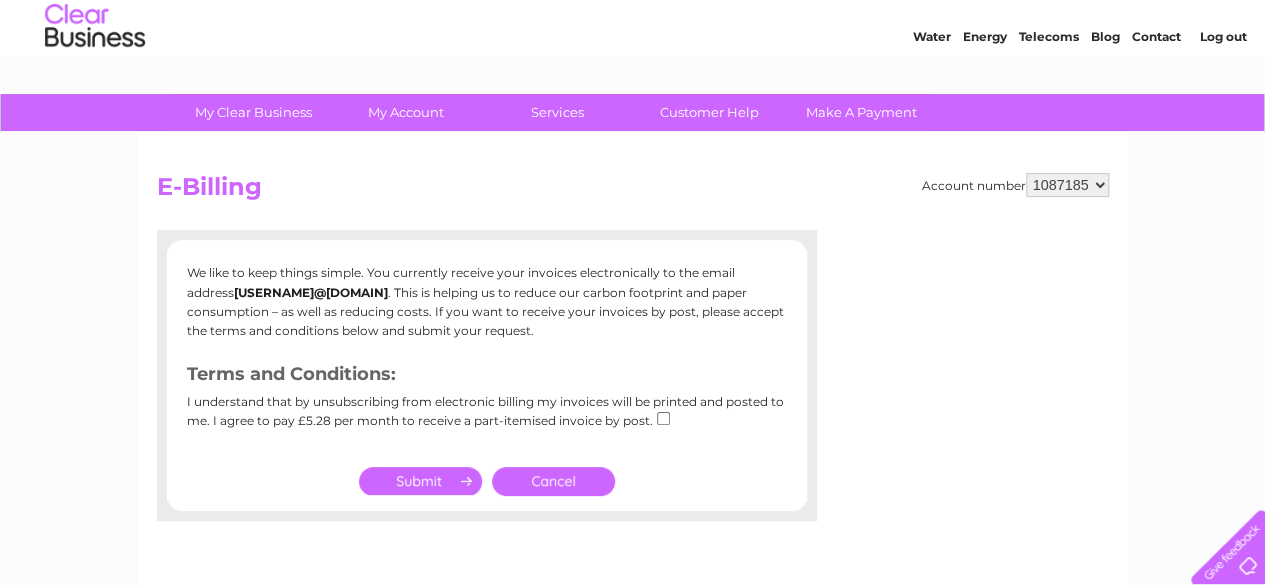 scroll, scrollTop: 54, scrollLeft: 0, axis: vertical 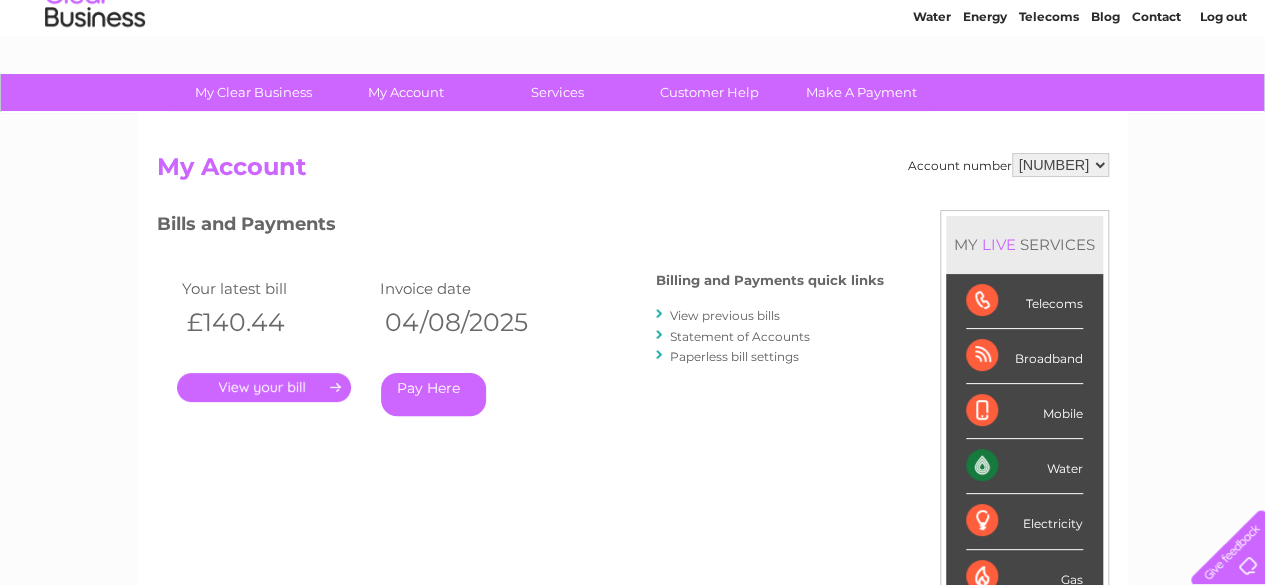click on "View previous bills" at bounding box center [725, 315] 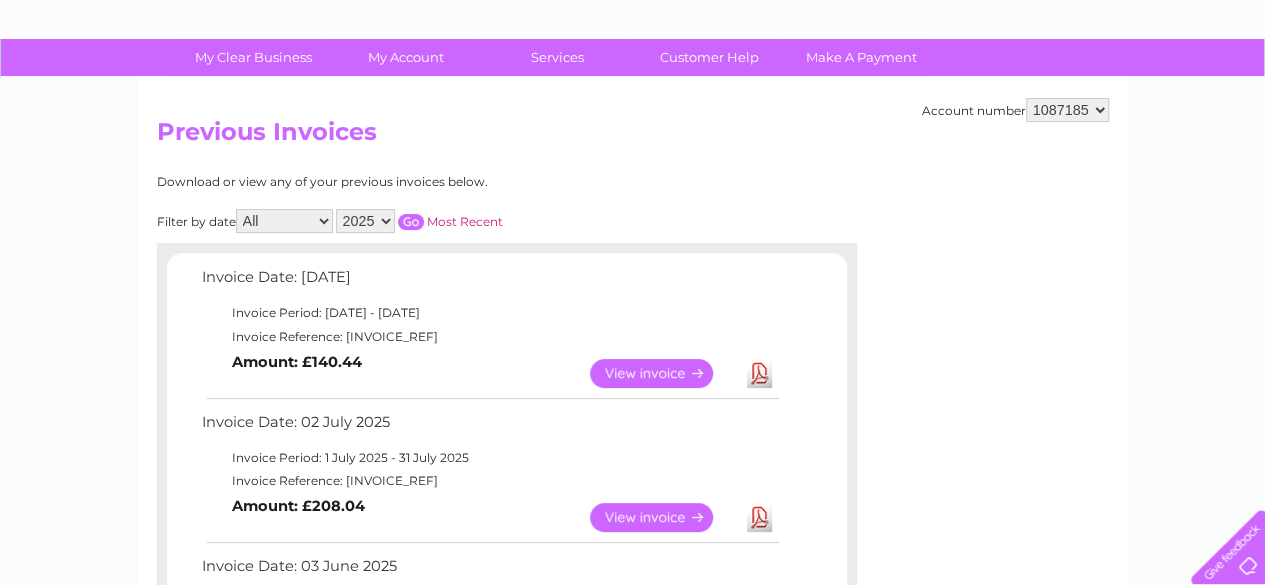scroll, scrollTop: 25, scrollLeft: 0, axis: vertical 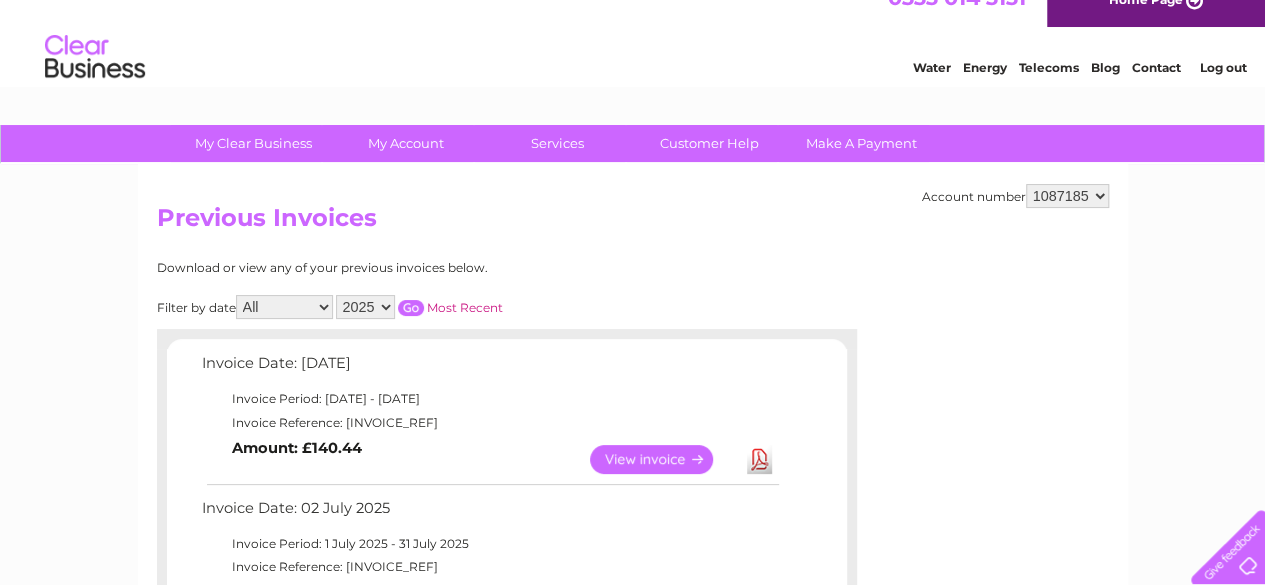 click on "2025
2024
2023
2022" at bounding box center (365, 307) 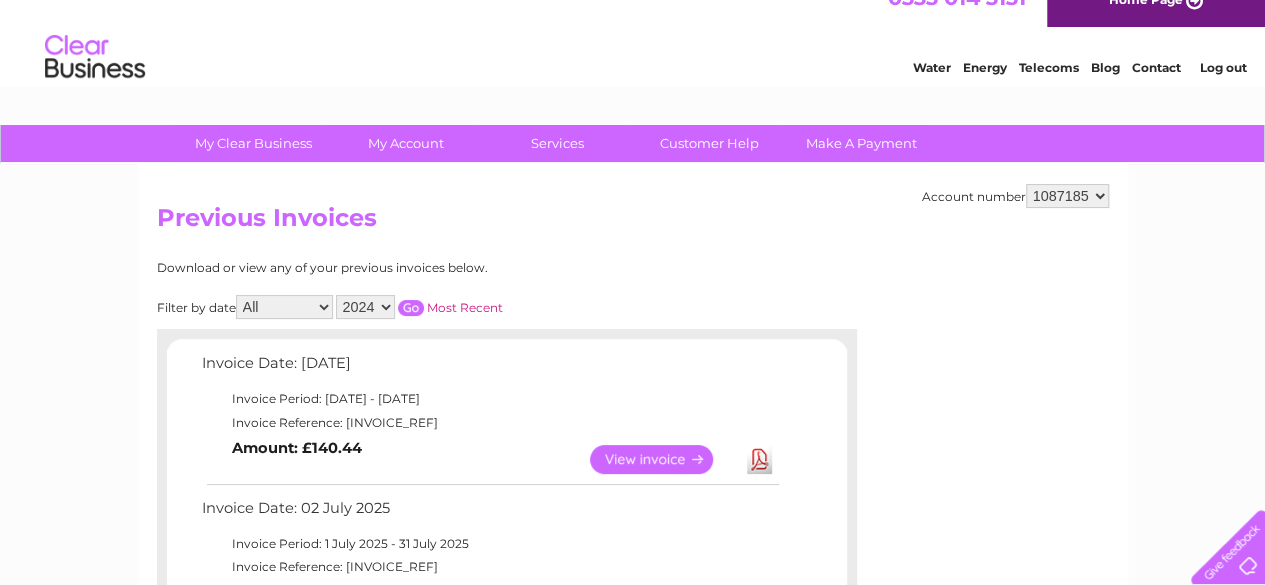 click on "2025
2024
2023
2022" at bounding box center [365, 307] 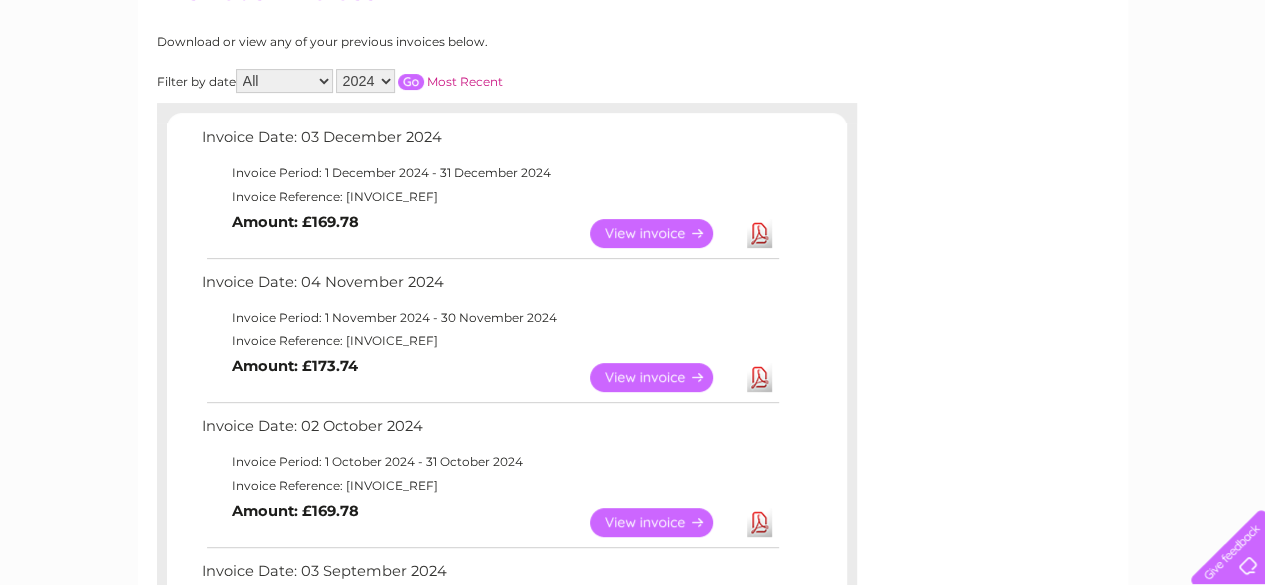 scroll, scrollTop: 65, scrollLeft: 0, axis: vertical 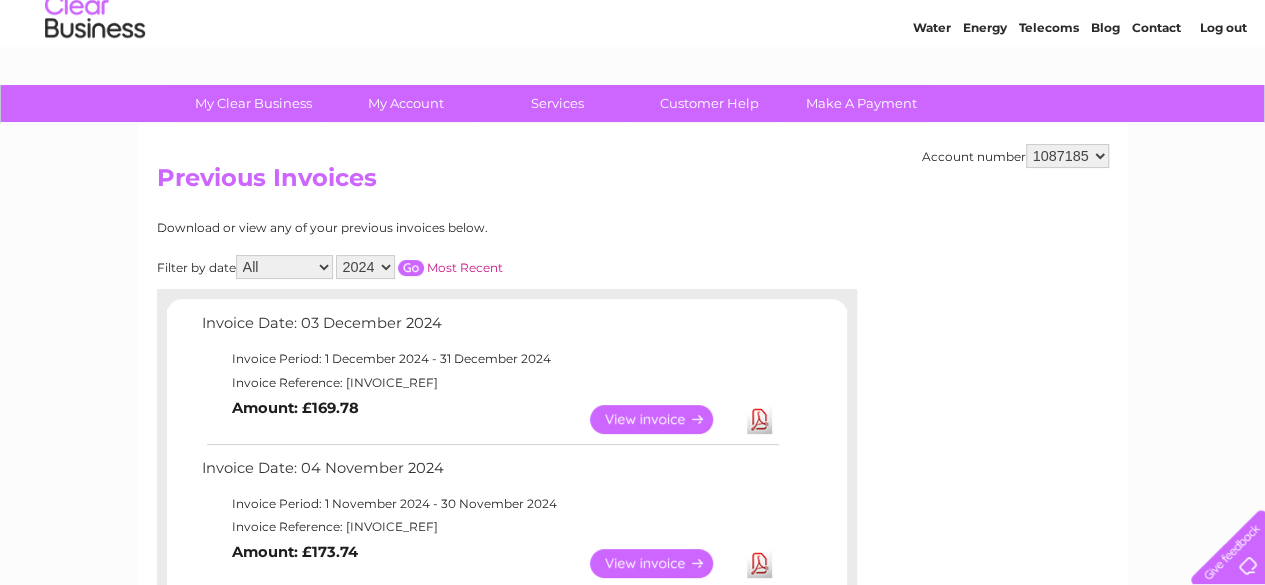 click on "View" at bounding box center [663, 419] 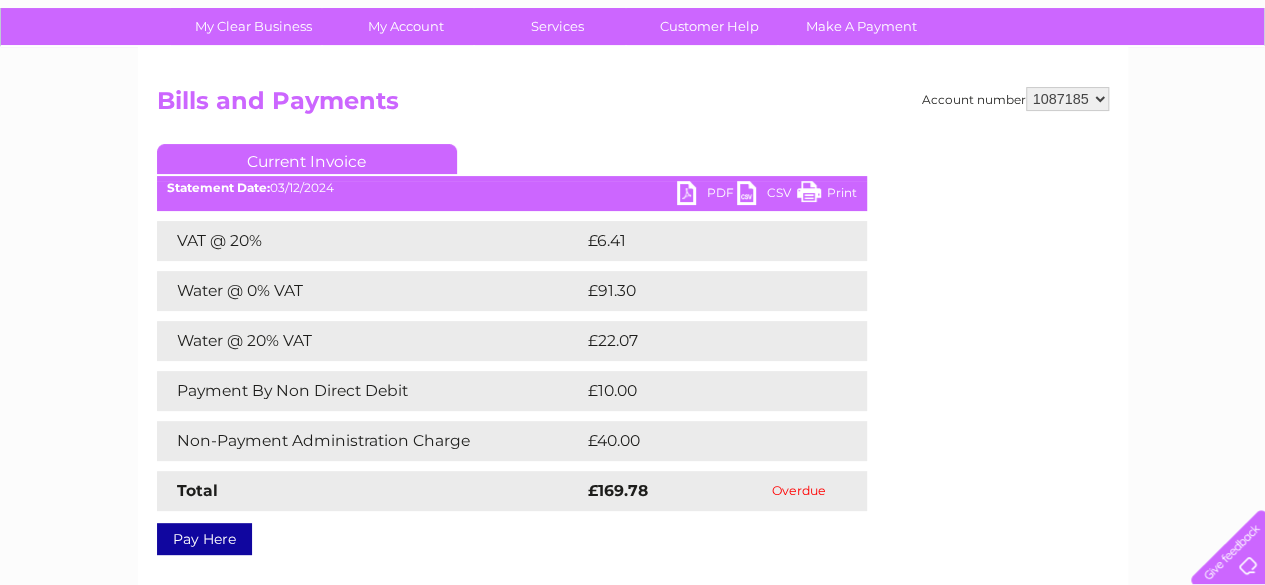 scroll, scrollTop: 141, scrollLeft: 0, axis: vertical 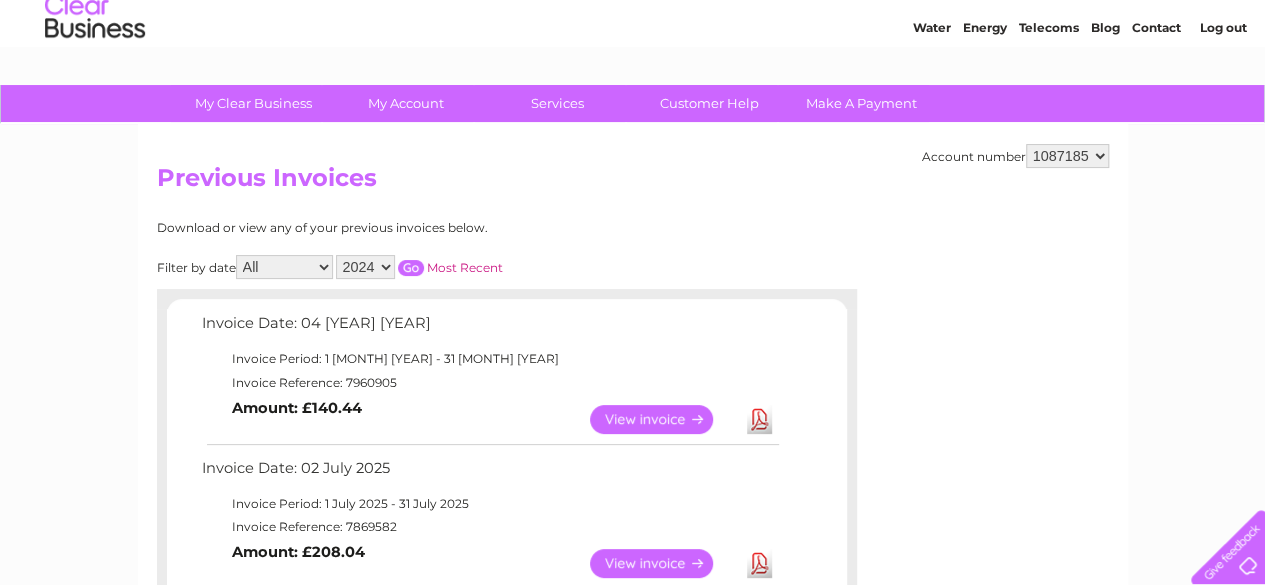click on "2025
2024
2023
2022" at bounding box center [365, 267] 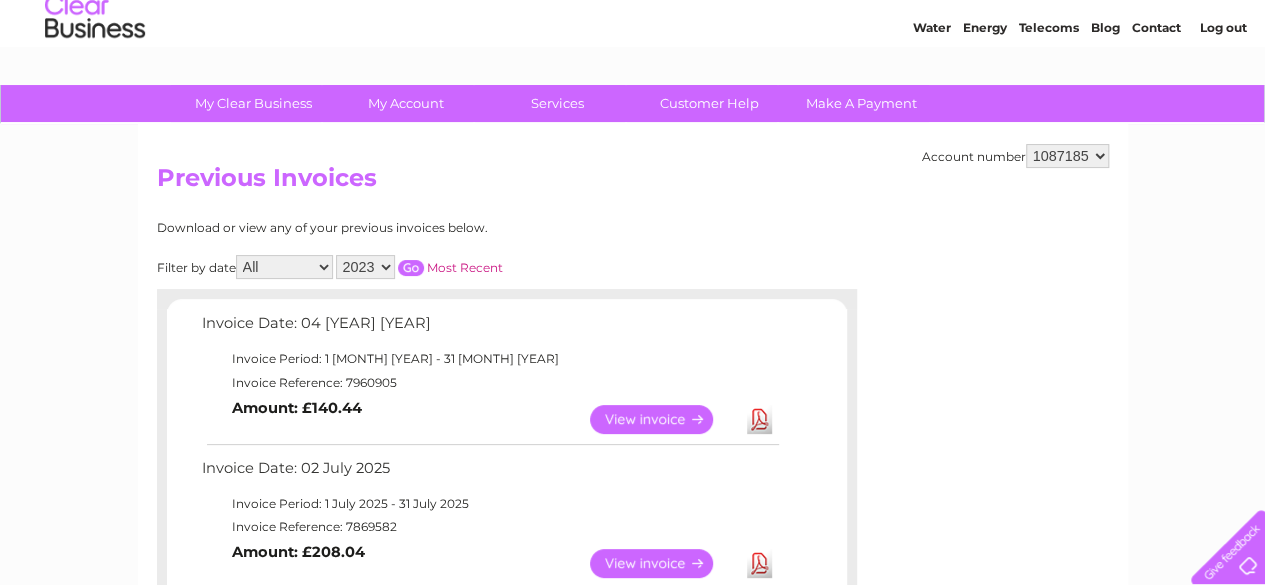 click at bounding box center [411, 268] 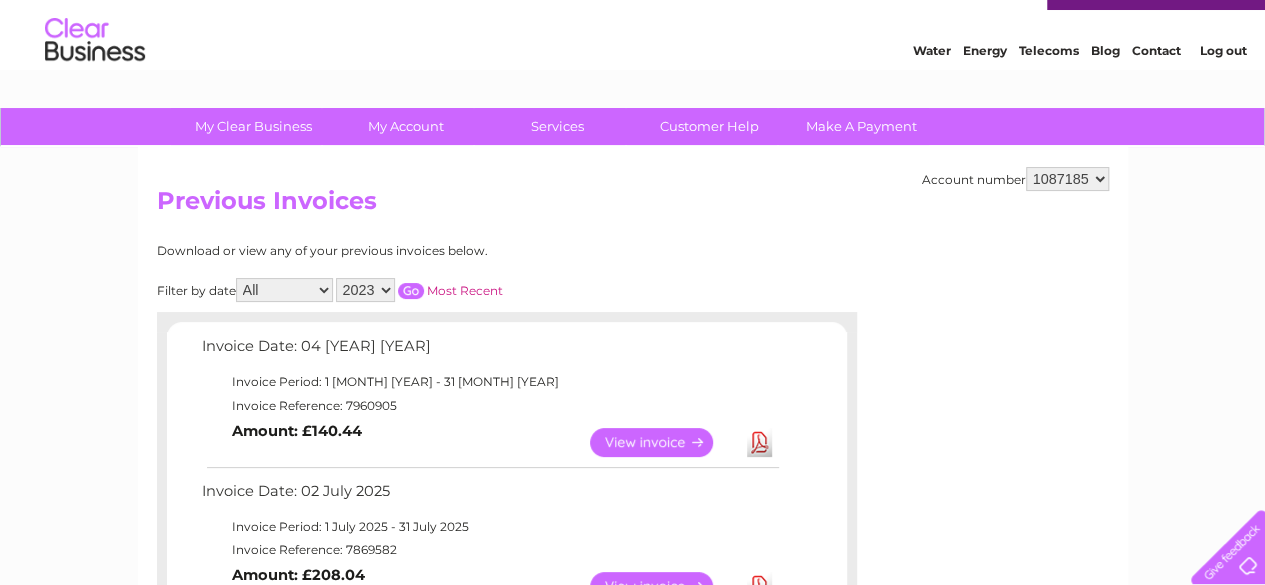 scroll, scrollTop: 40, scrollLeft: 0, axis: vertical 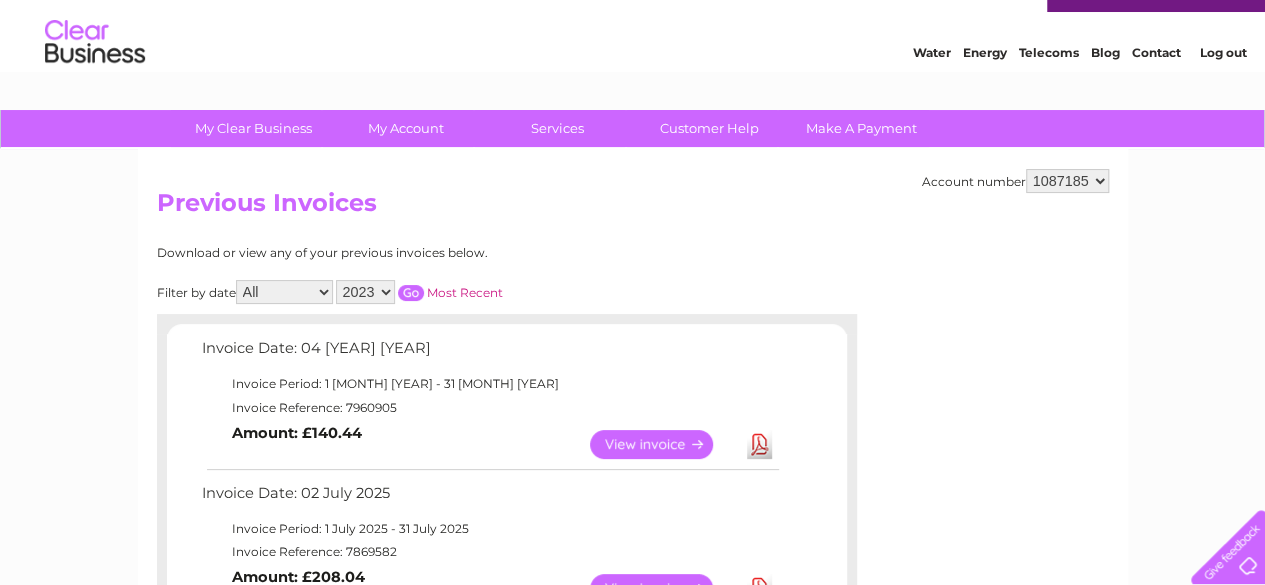click at bounding box center [411, 293] 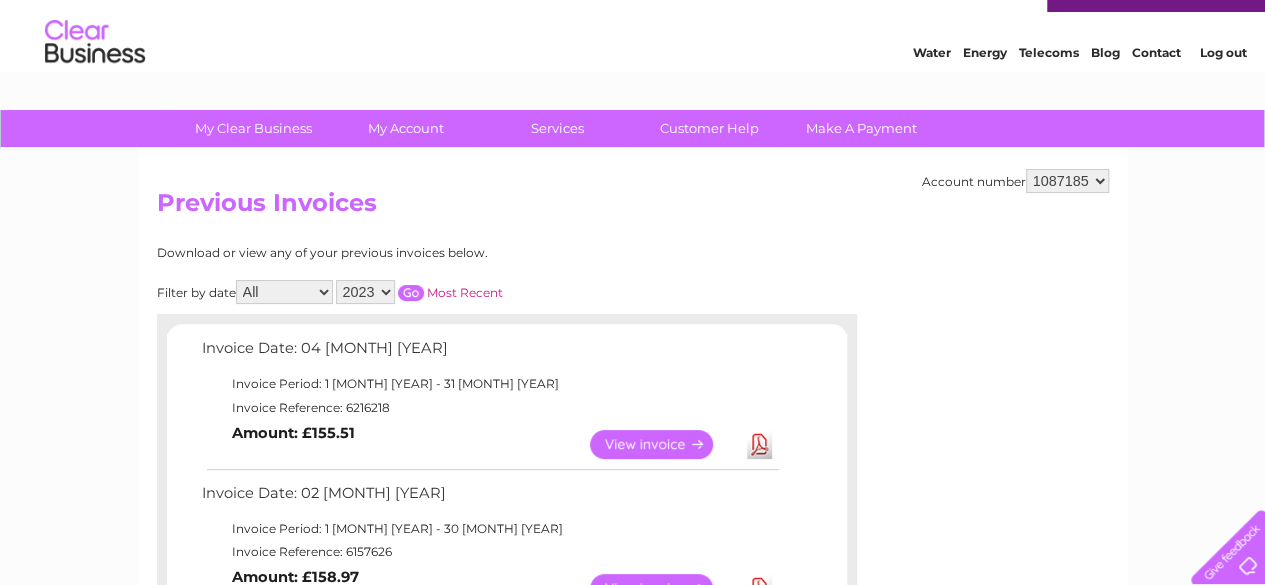 click on "View" at bounding box center [663, 444] 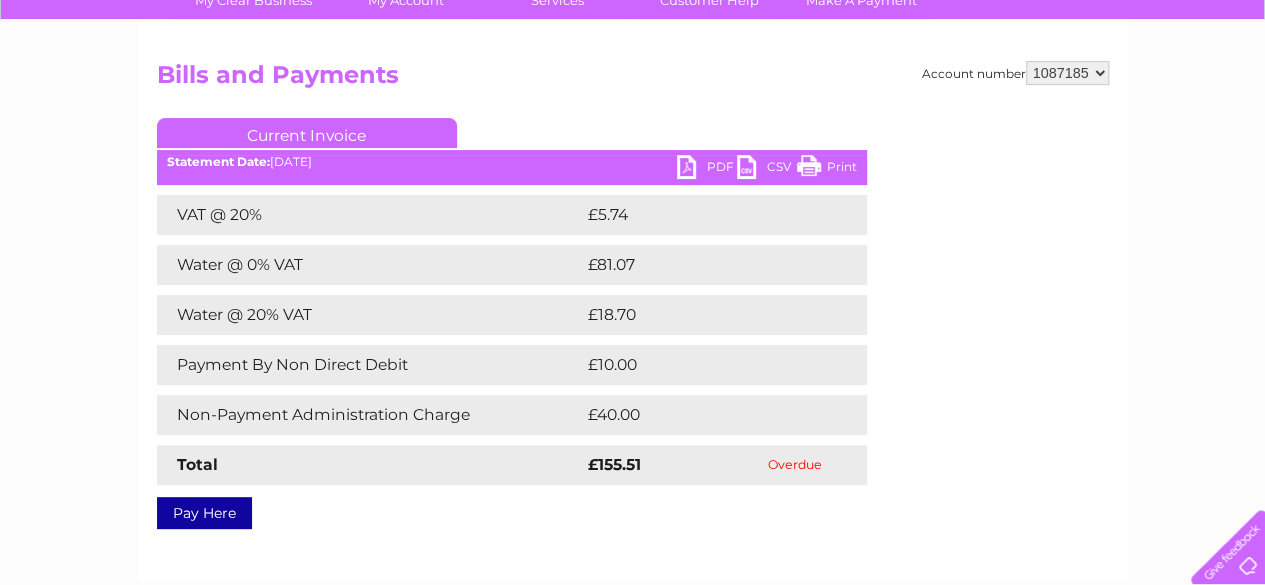 scroll, scrollTop: 48, scrollLeft: 0, axis: vertical 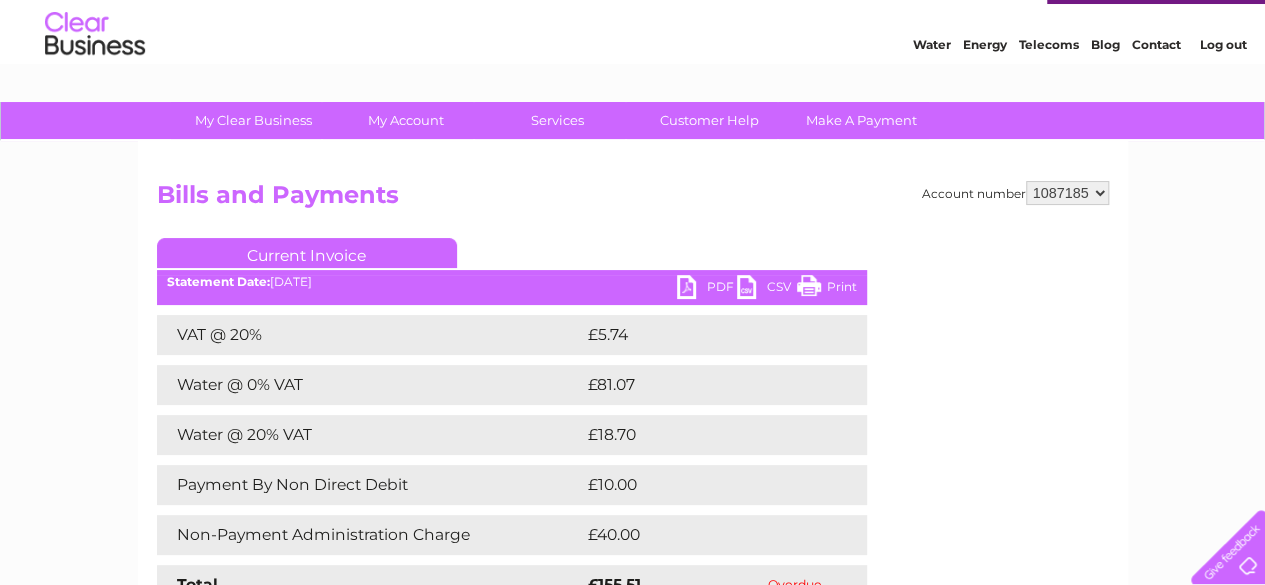 click on "PDF" at bounding box center [707, 289] 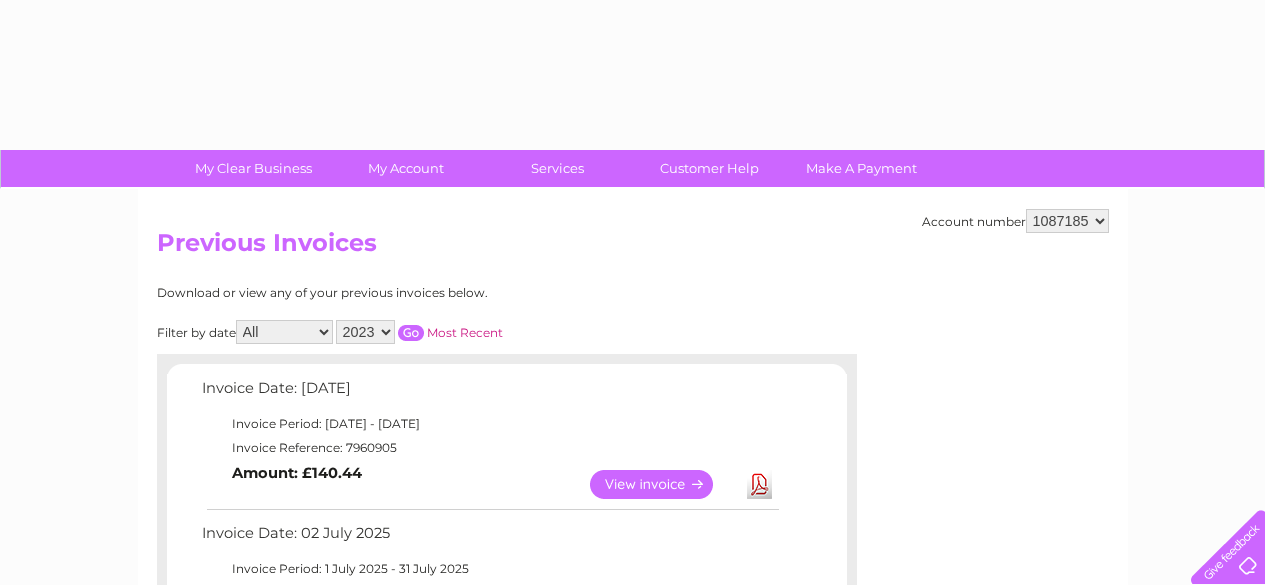 select on "2023" 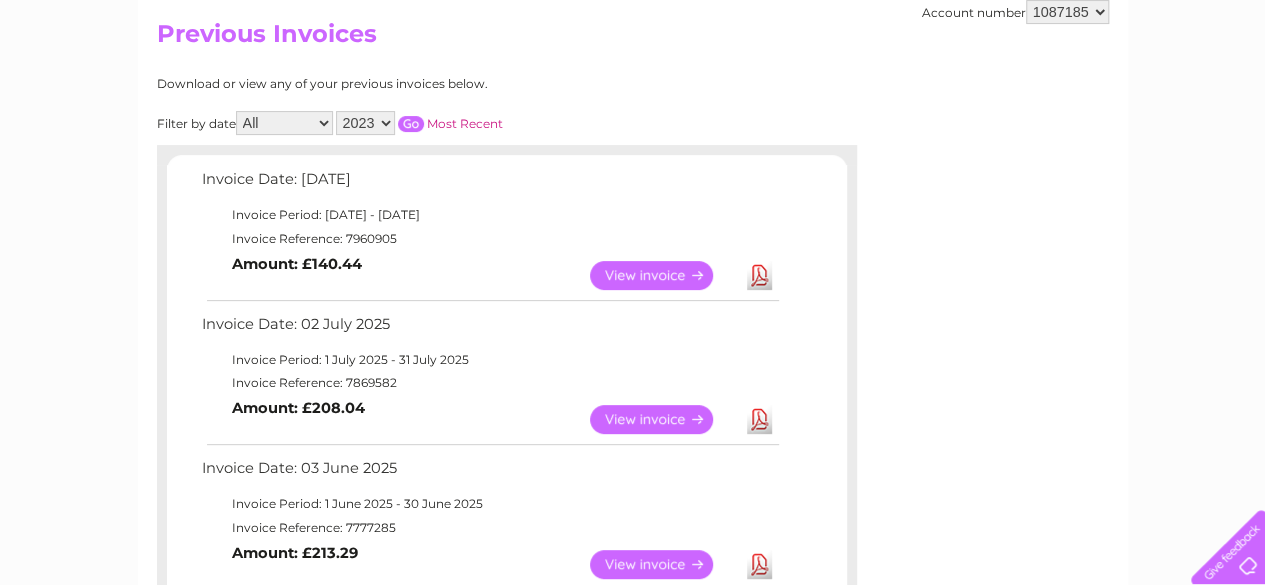 scroll, scrollTop: 198, scrollLeft: 0, axis: vertical 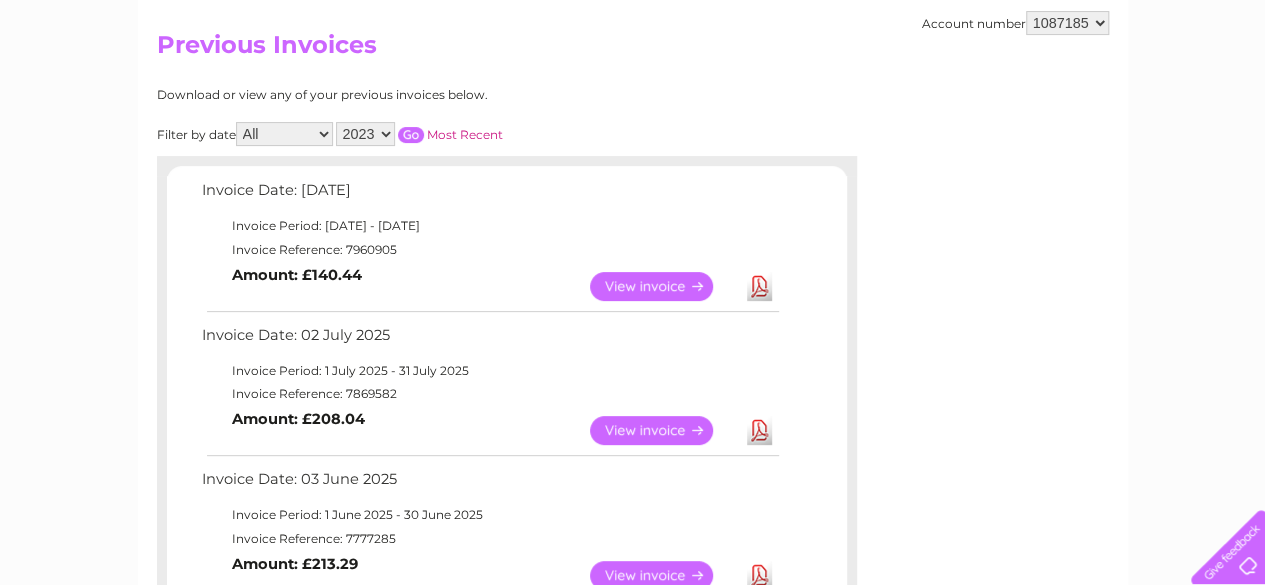 click at bounding box center (411, 135) 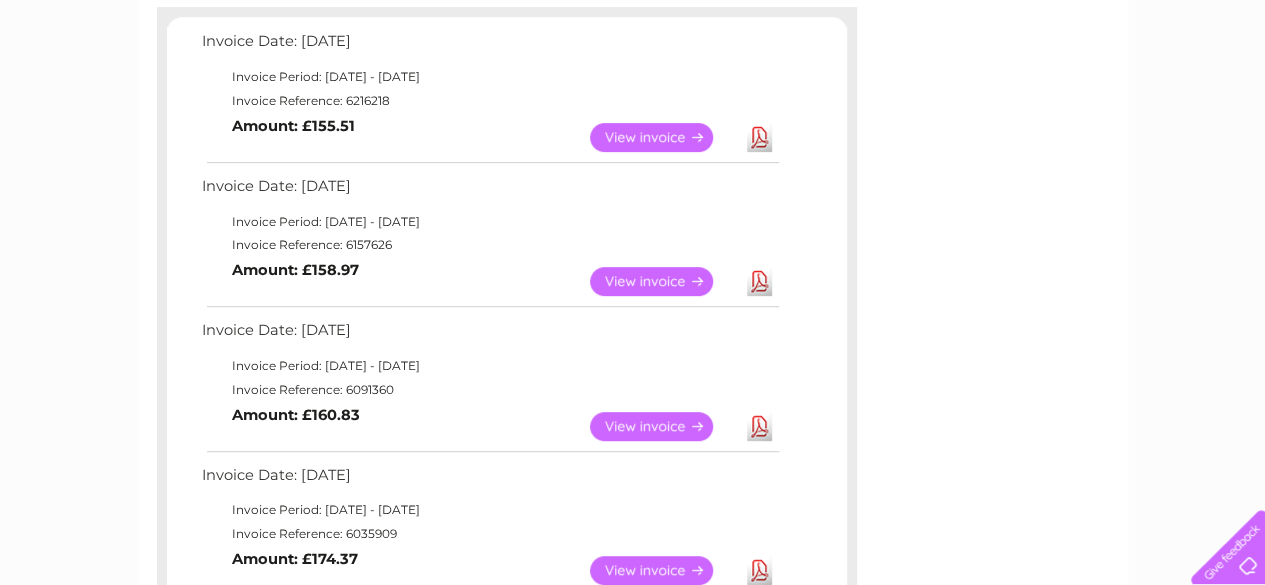 scroll, scrollTop: 342, scrollLeft: 0, axis: vertical 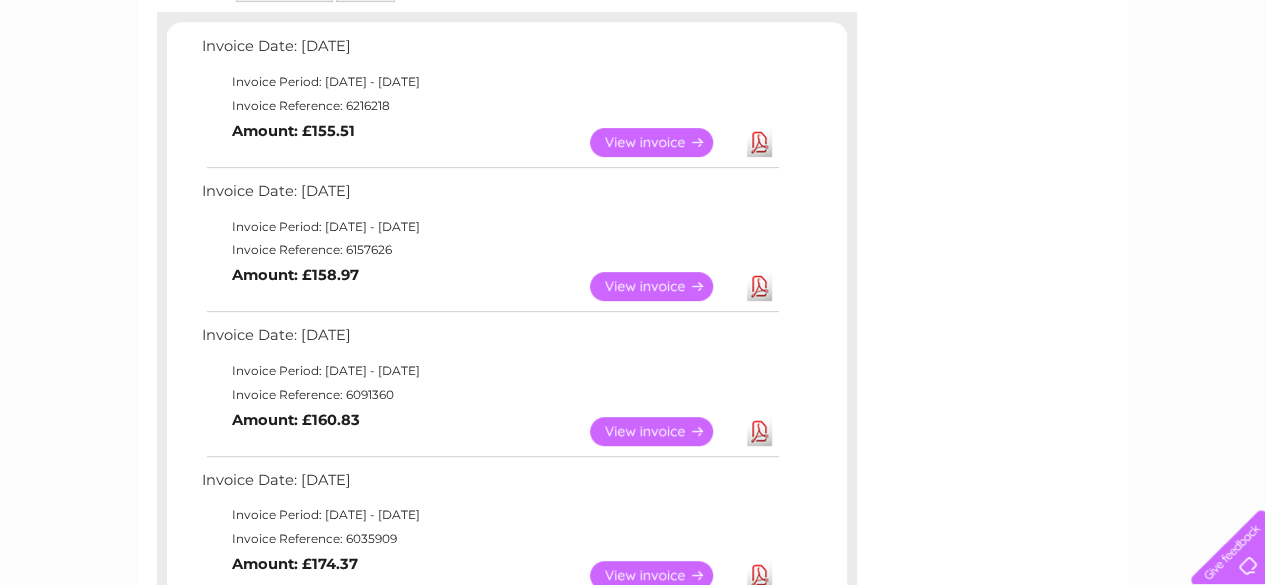 click on "View" at bounding box center [663, 286] 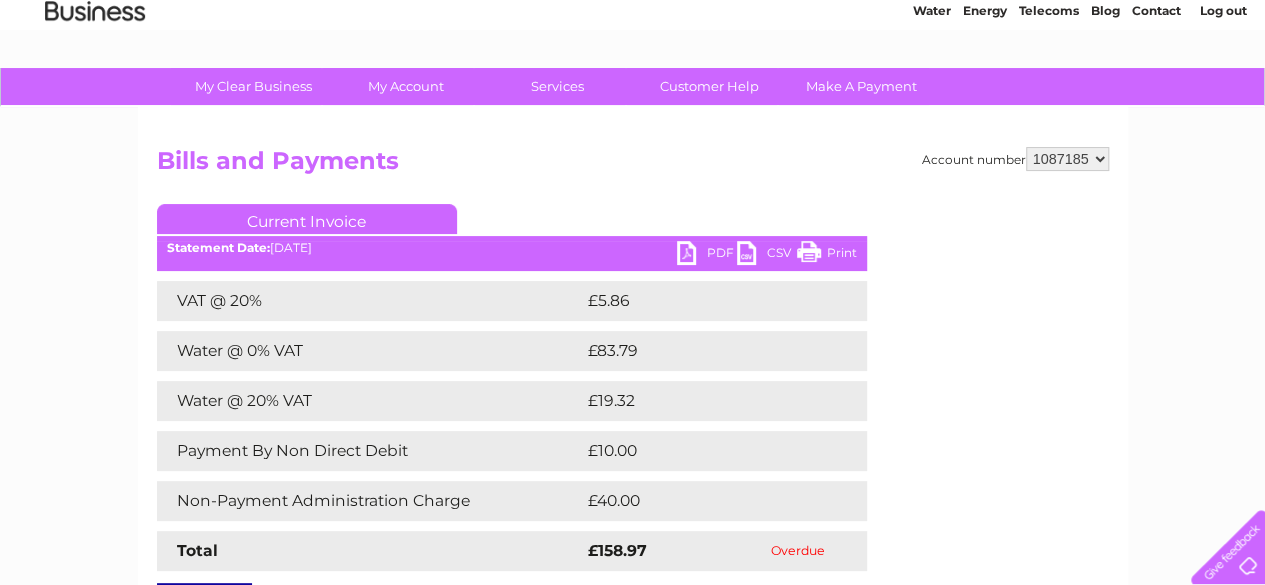 scroll, scrollTop: 78, scrollLeft: 0, axis: vertical 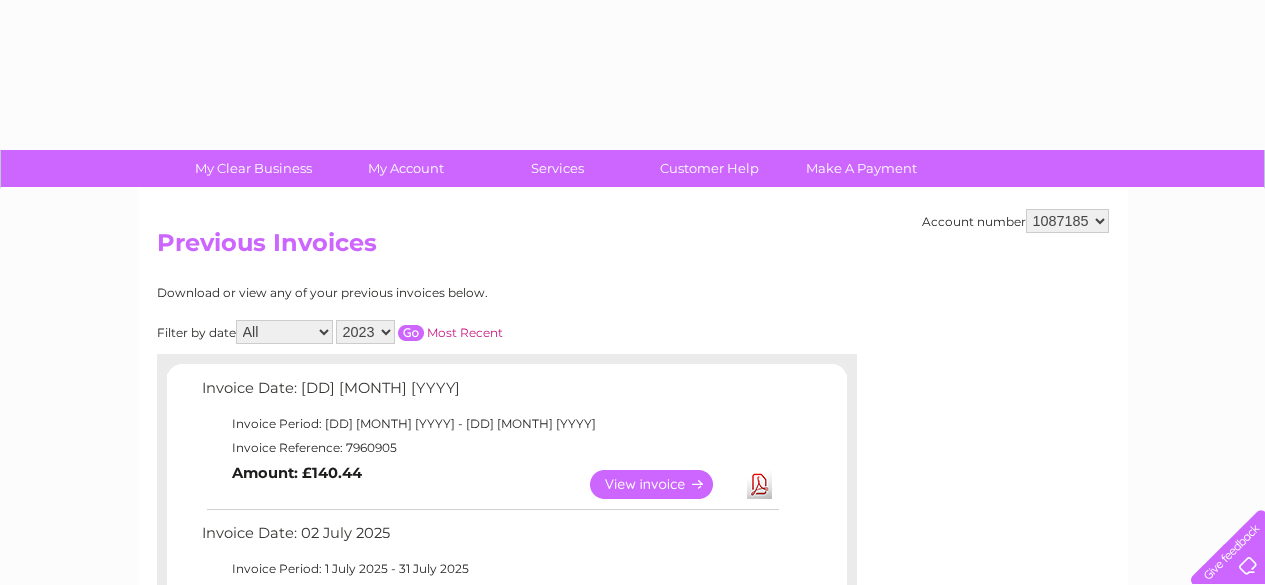 select on "2023" 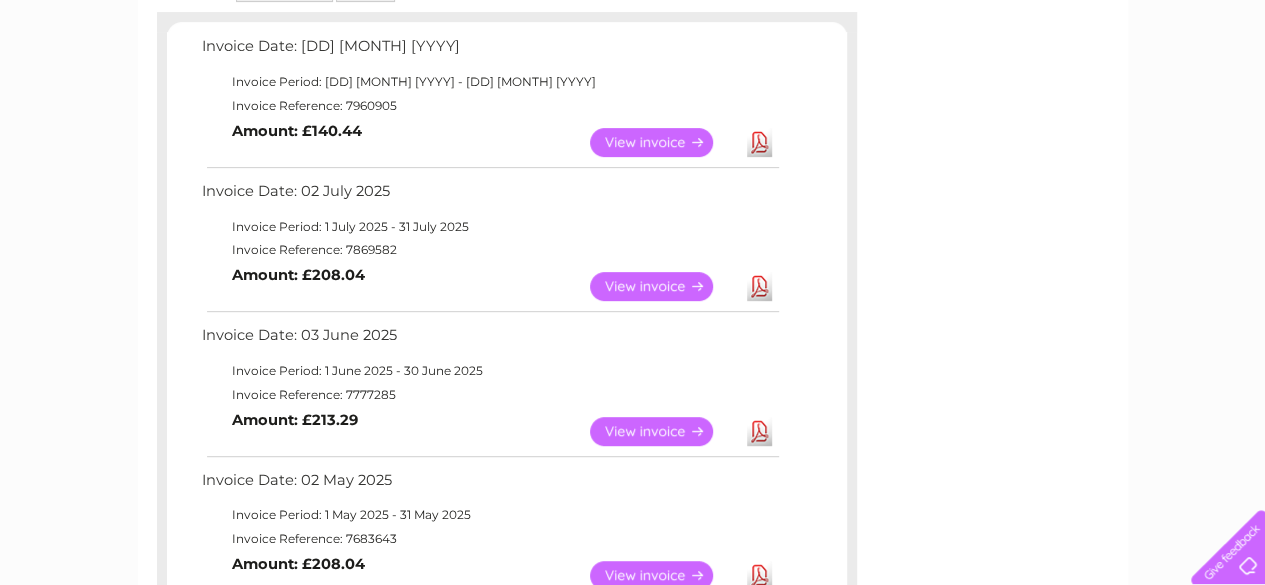 scroll, scrollTop: 0, scrollLeft: 0, axis: both 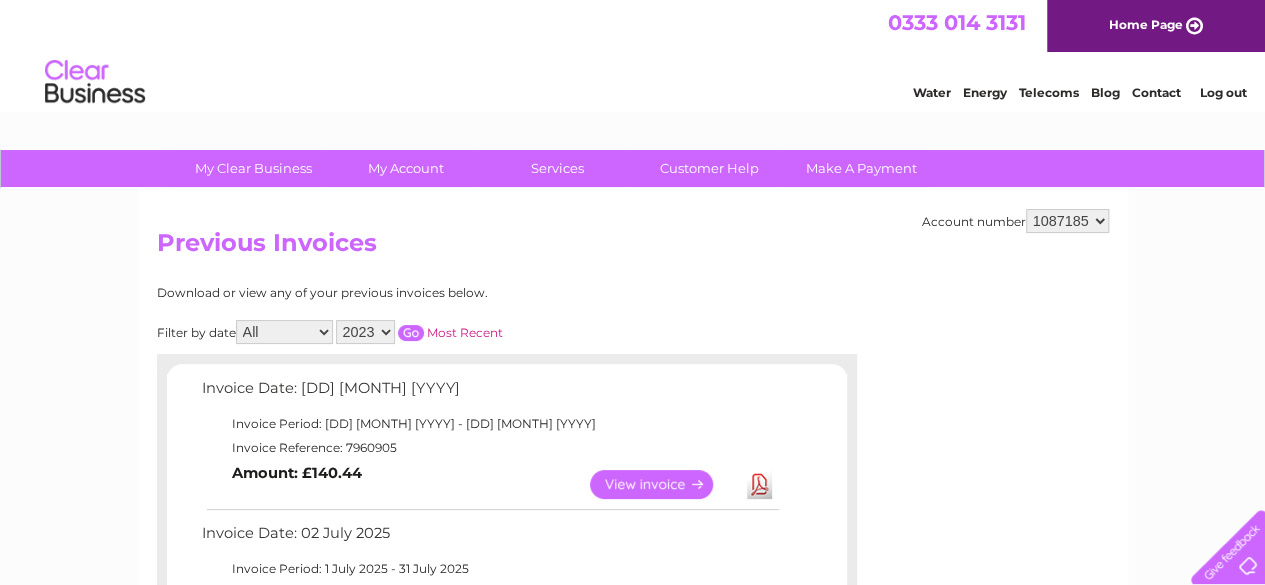 click at bounding box center [411, 333] 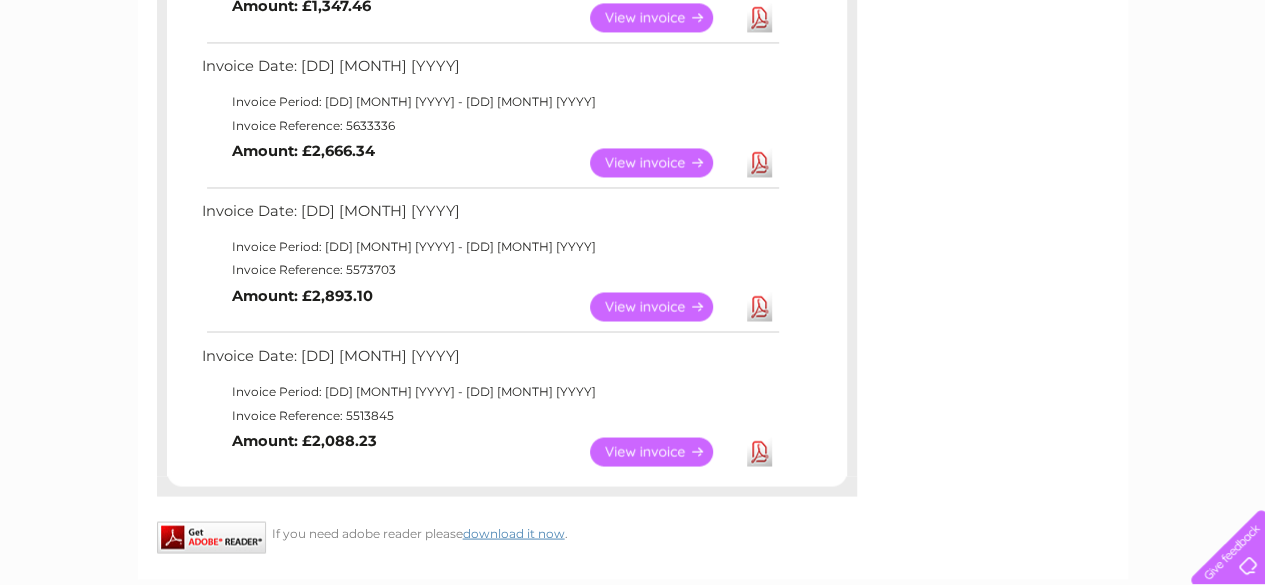 scroll, scrollTop: 1620, scrollLeft: 0, axis: vertical 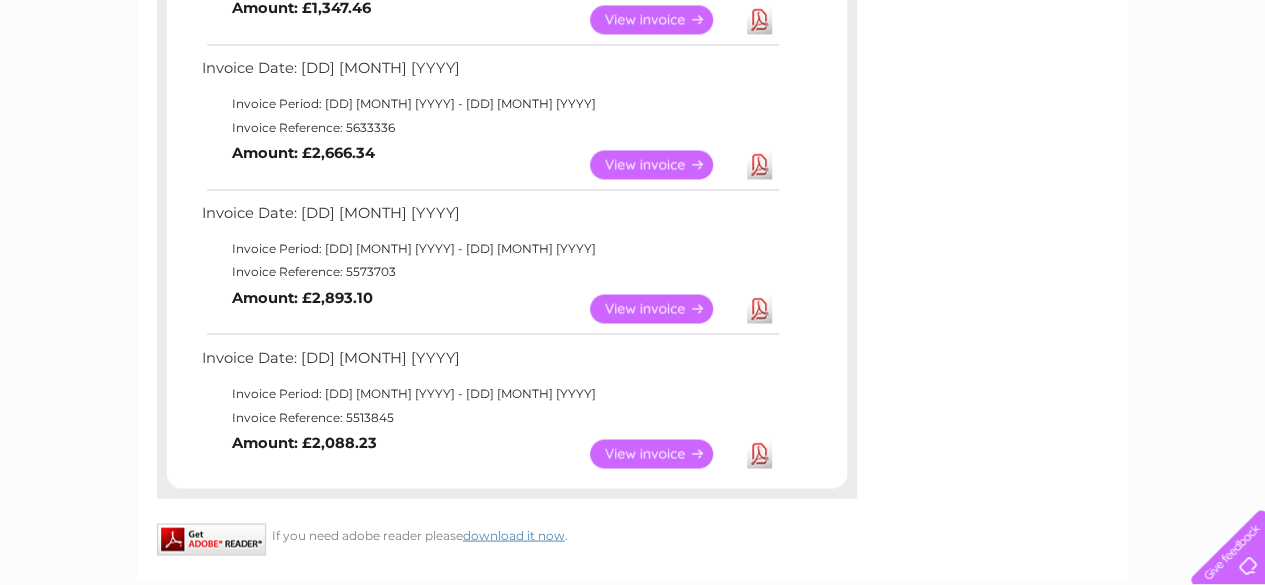 click on "View" at bounding box center [663, 308] 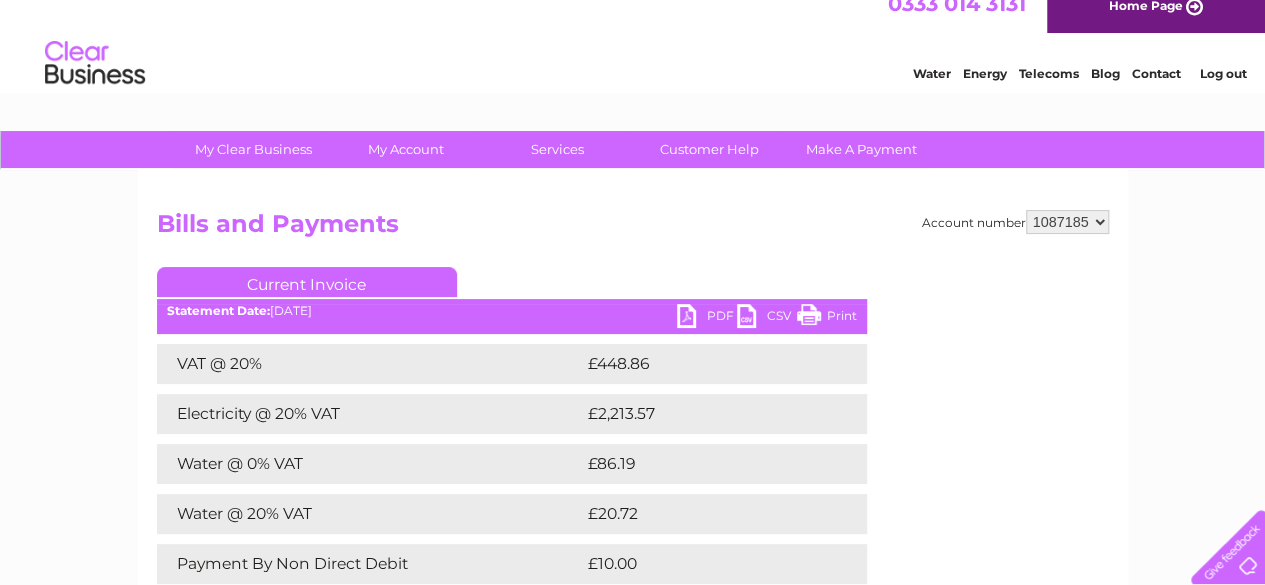 scroll, scrollTop: 17, scrollLeft: 0, axis: vertical 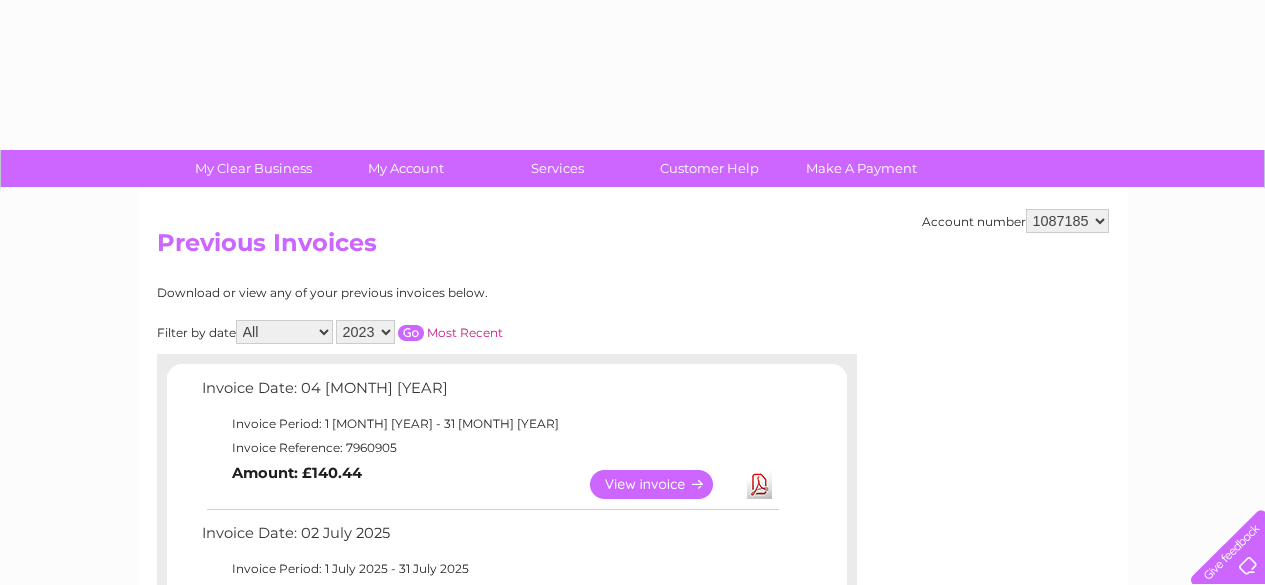 select on "2023" 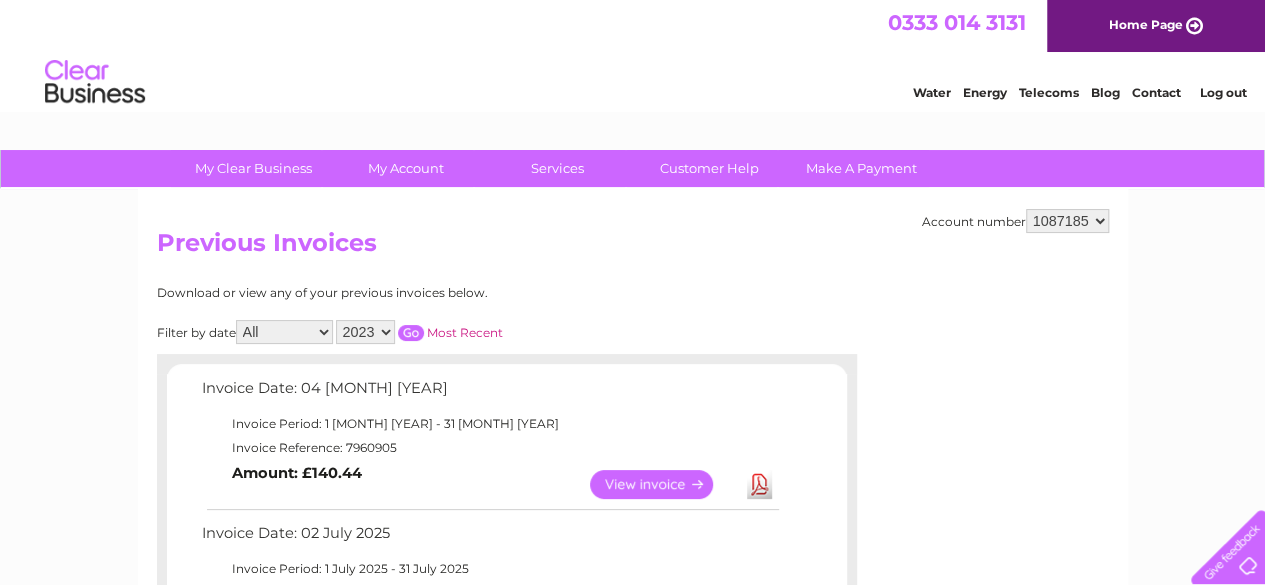 scroll, scrollTop: 0, scrollLeft: 0, axis: both 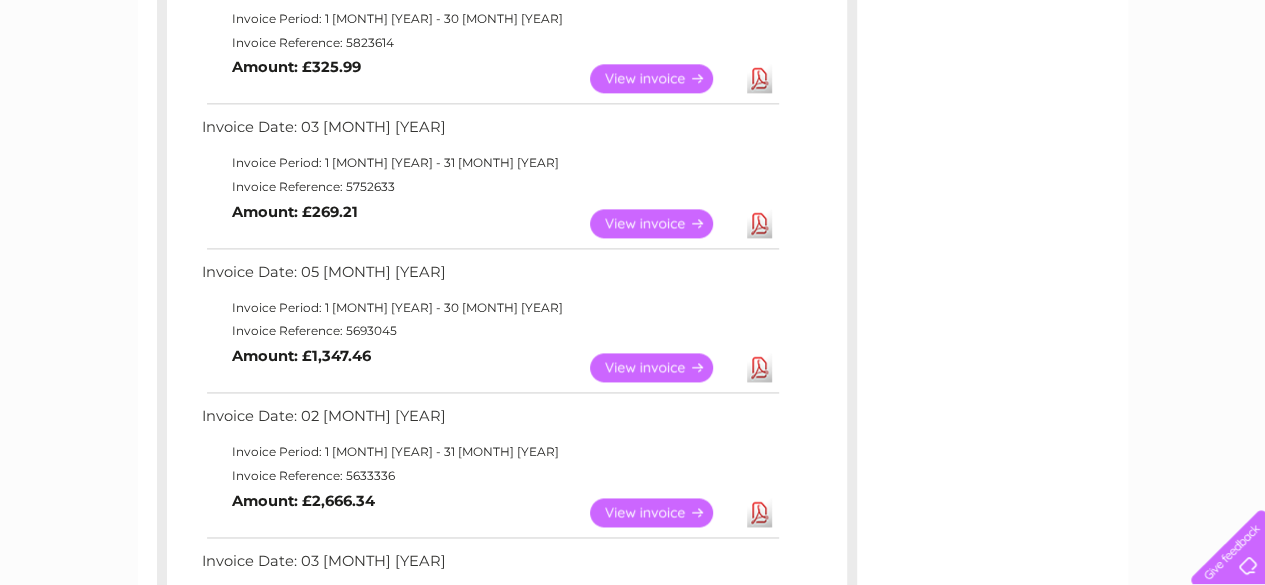 click on "View" at bounding box center (663, 367) 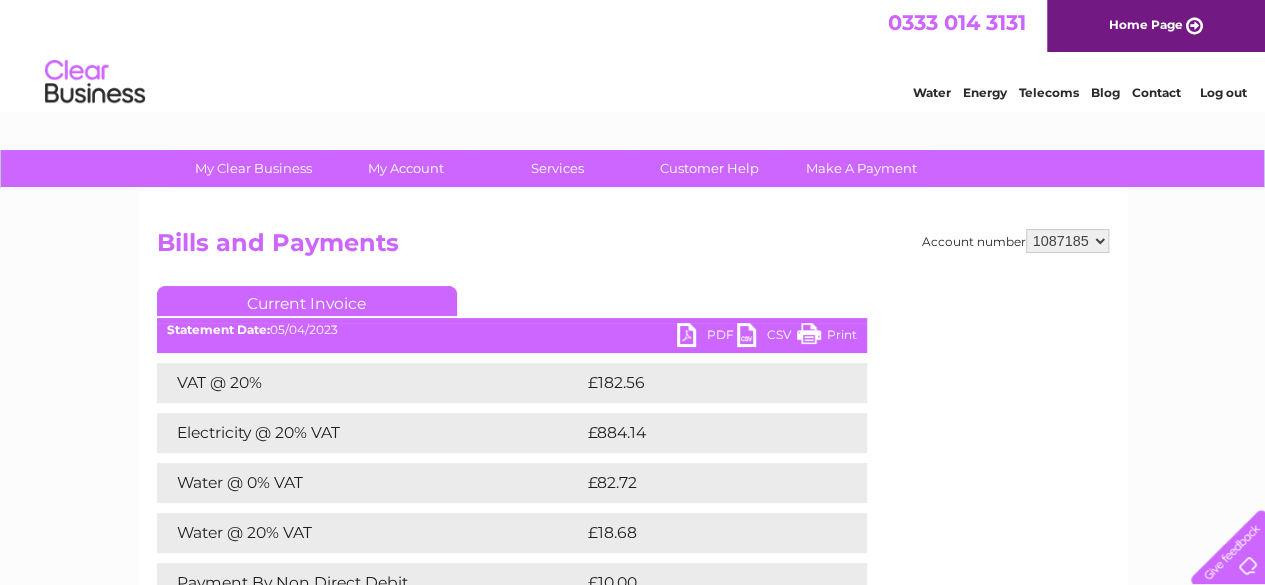 scroll, scrollTop: 0, scrollLeft: 0, axis: both 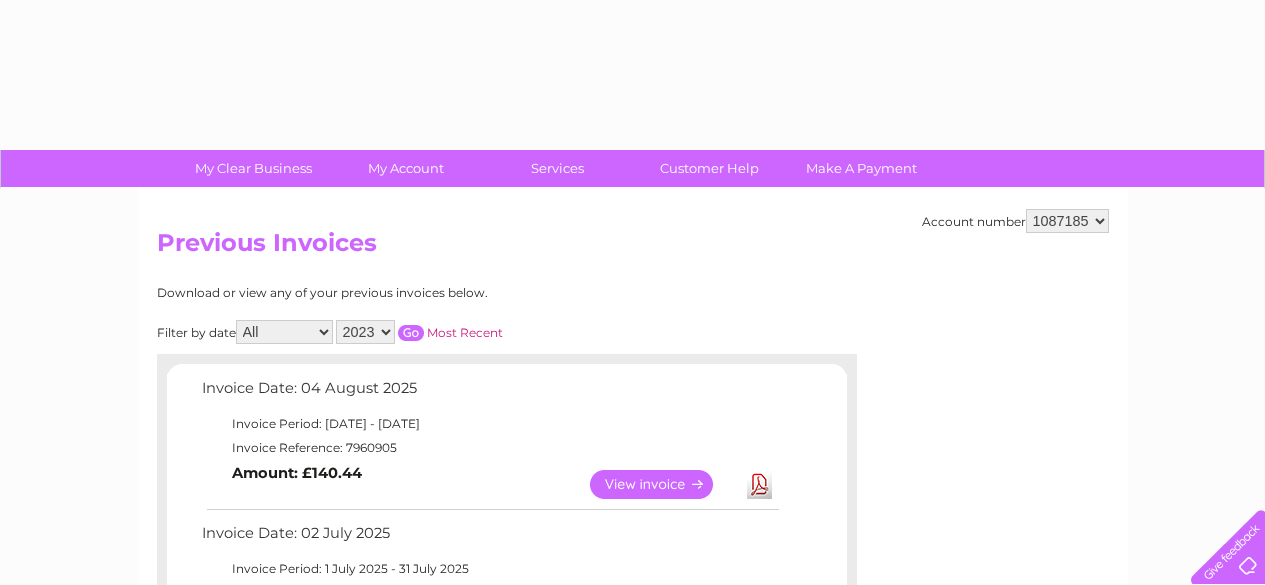 select on "2023" 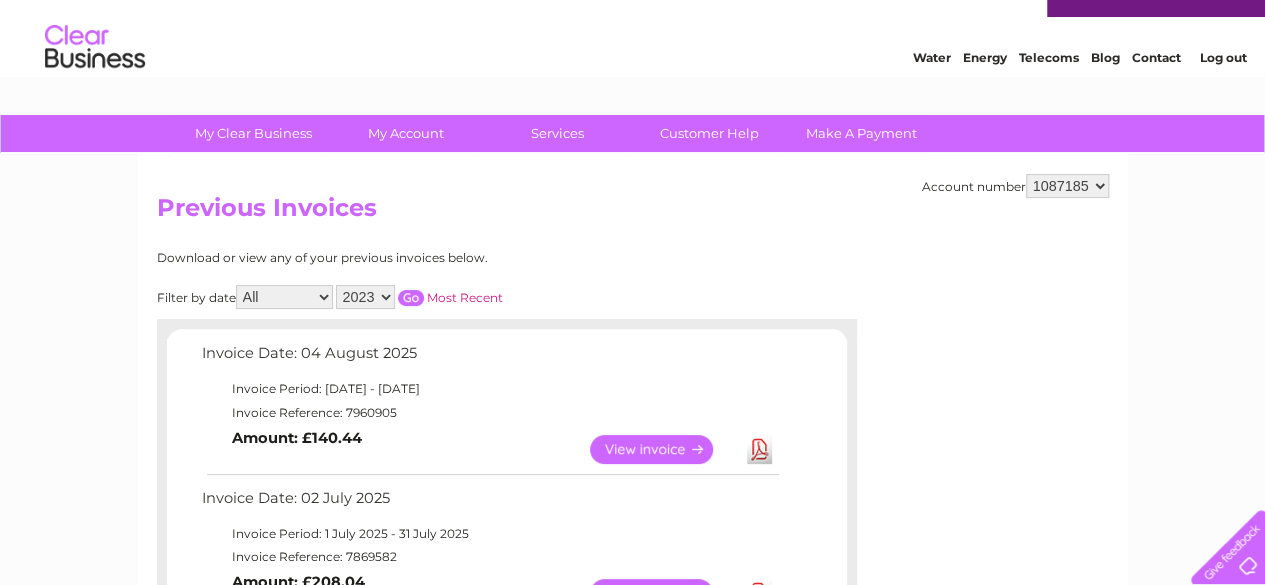 scroll, scrollTop: 28, scrollLeft: 0, axis: vertical 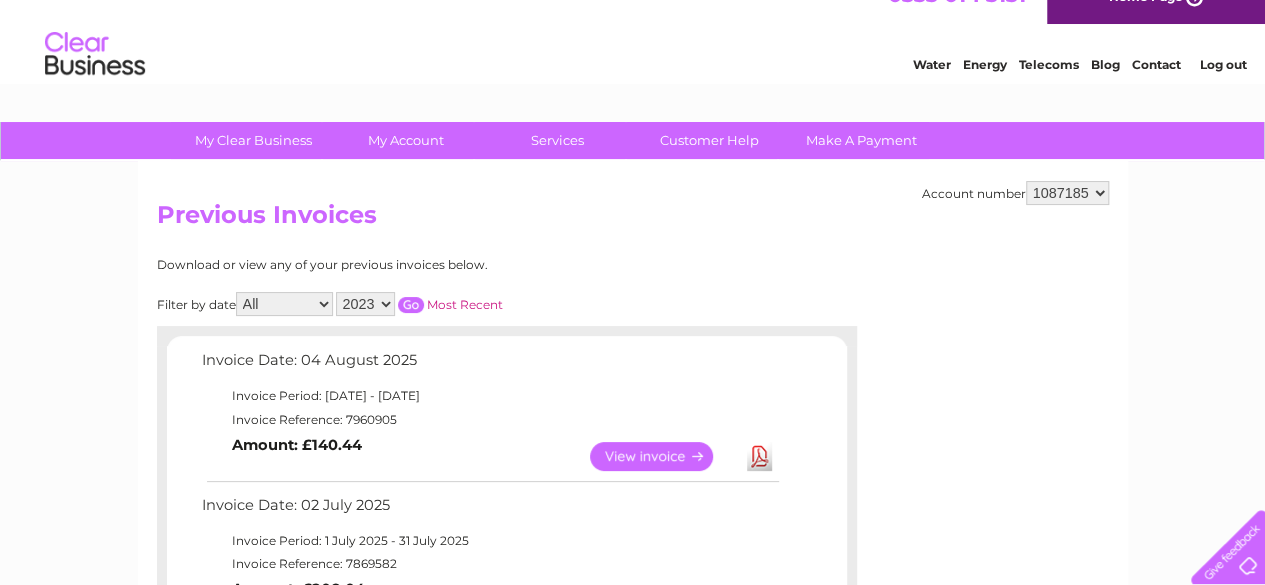 click at bounding box center (411, 305) 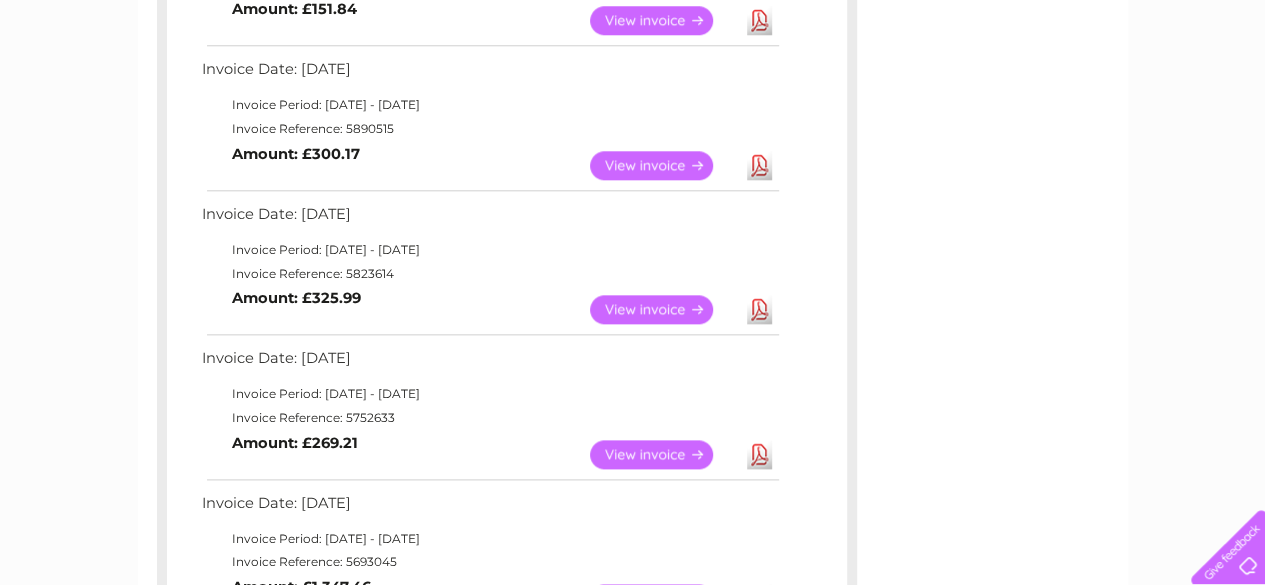 scroll, scrollTop: 1040, scrollLeft: 0, axis: vertical 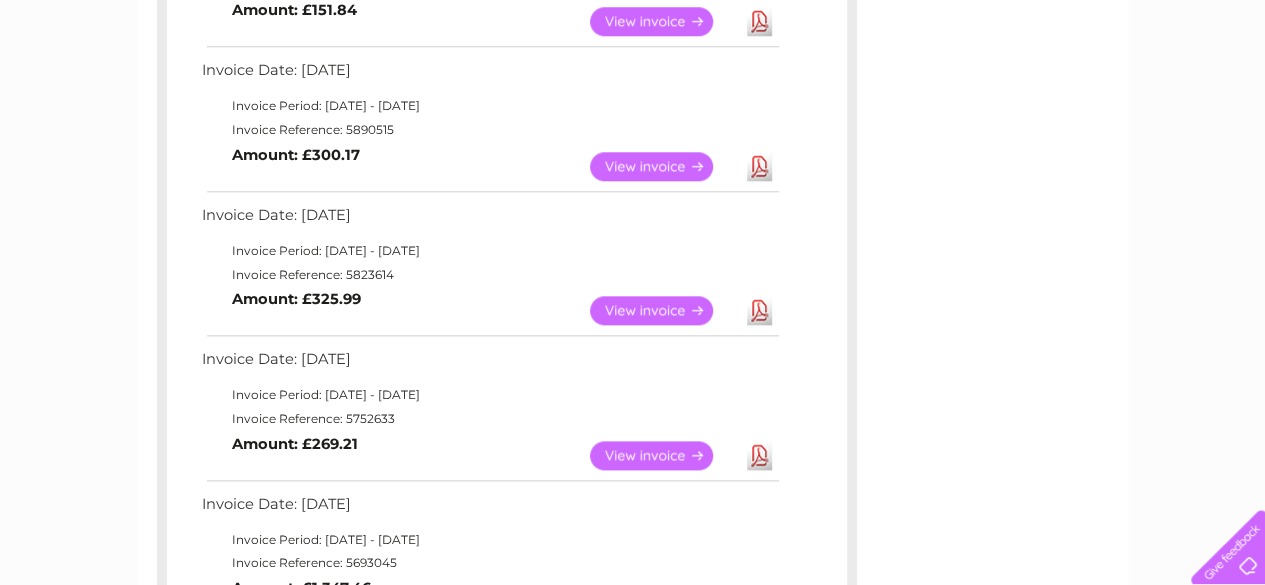 click on "View" at bounding box center (663, 455) 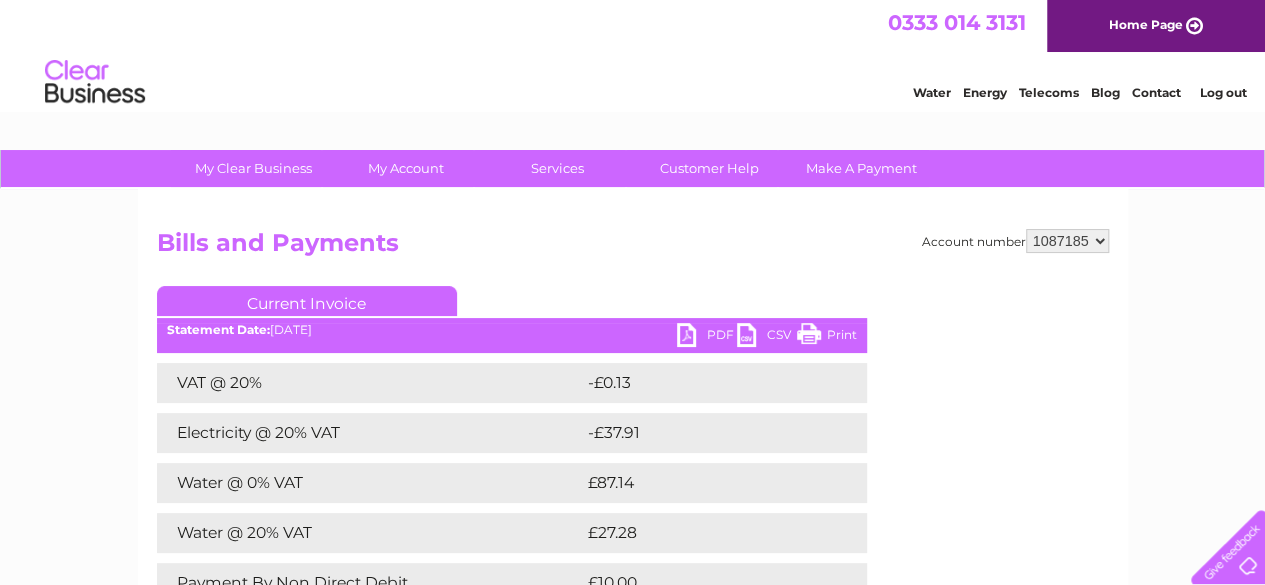 scroll, scrollTop: 0, scrollLeft: 0, axis: both 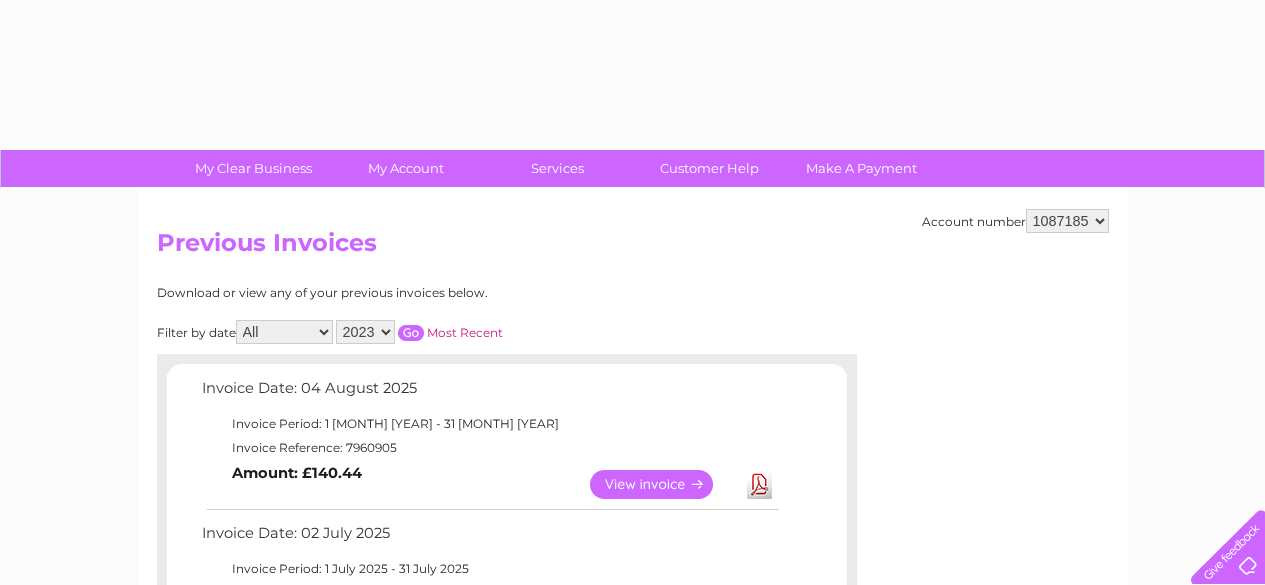 select on "2023" 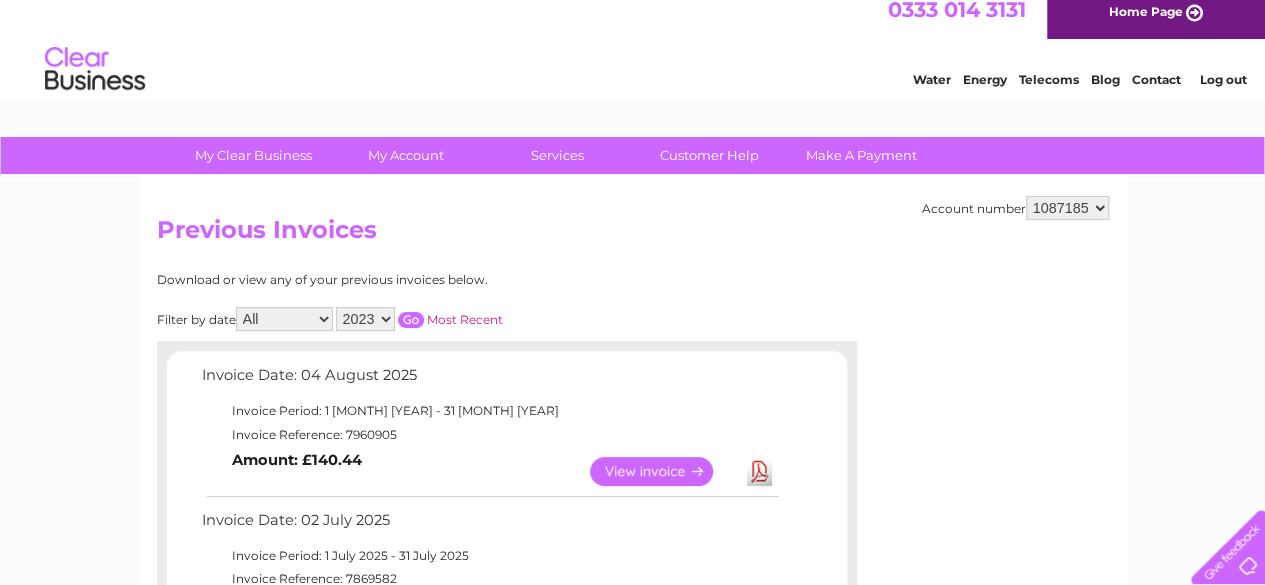 scroll, scrollTop: 15, scrollLeft: 0, axis: vertical 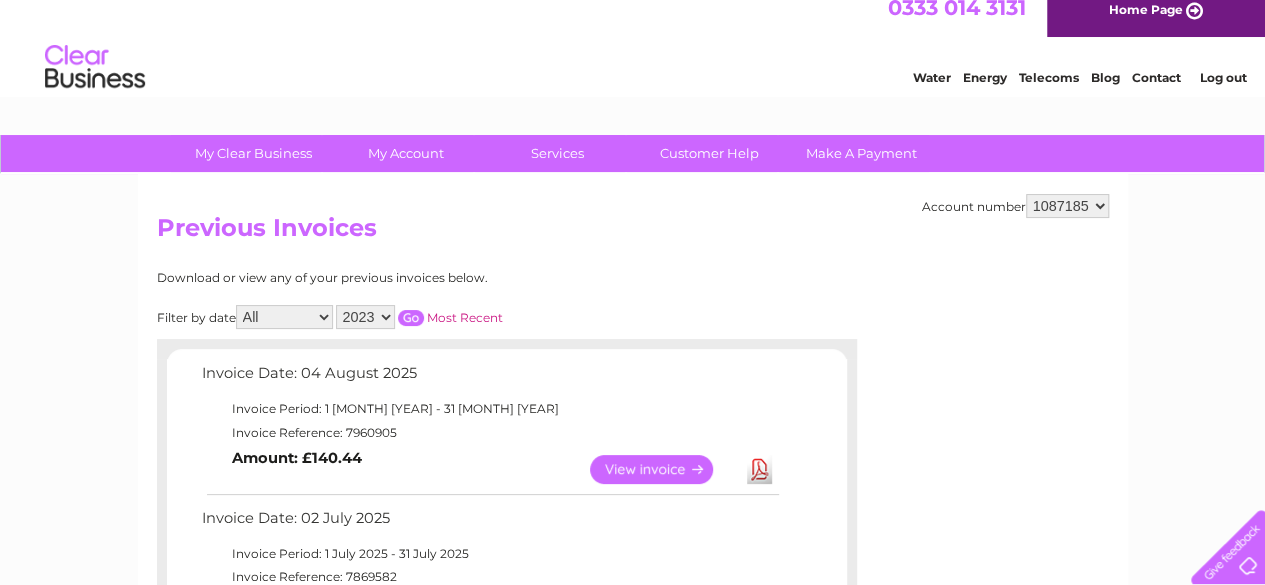 click at bounding box center [411, 318] 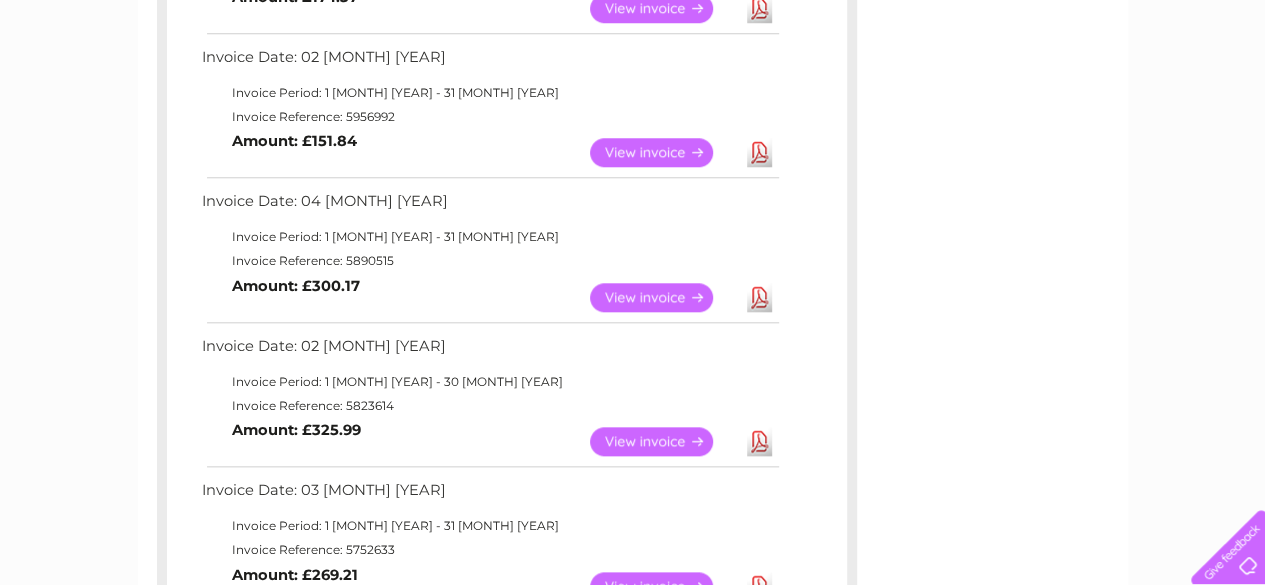scroll, scrollTop: 893, scrollLeft: 0, axis: vertical 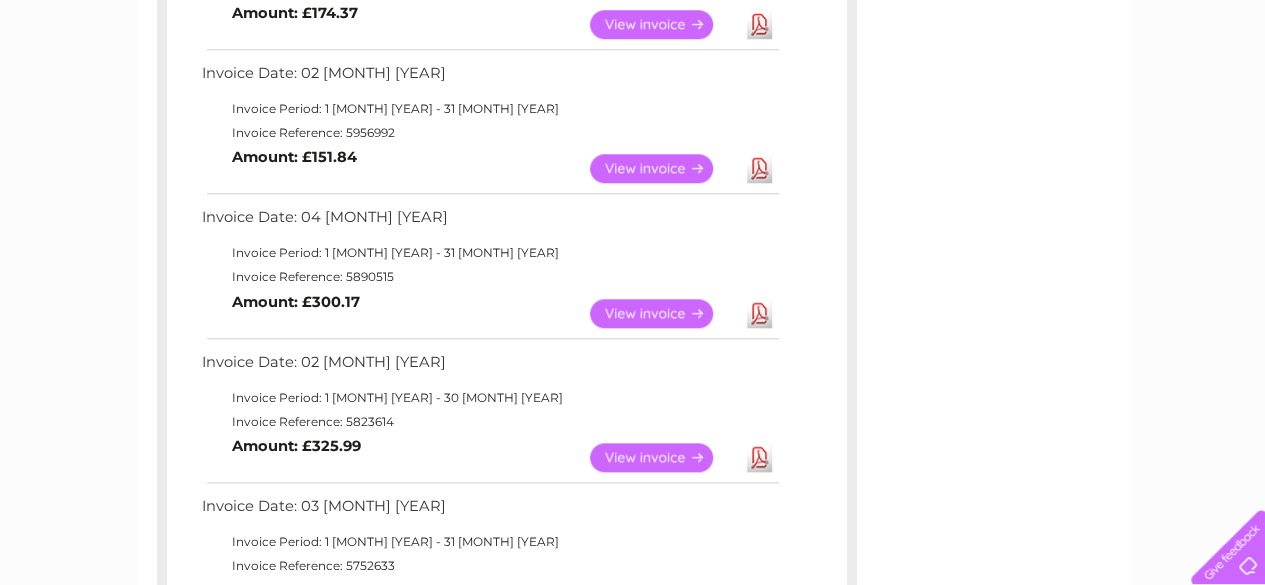 click on "View" at bounding box center (663, 313) 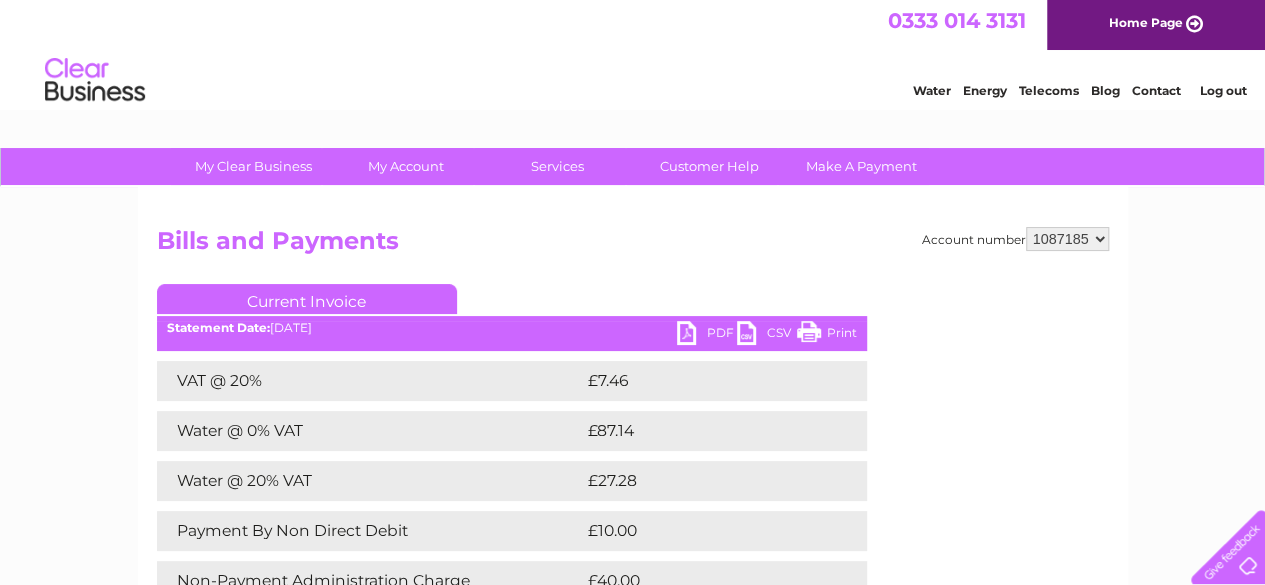 scroll, scrollTop: 0, scrollLeft: 0, axis: both 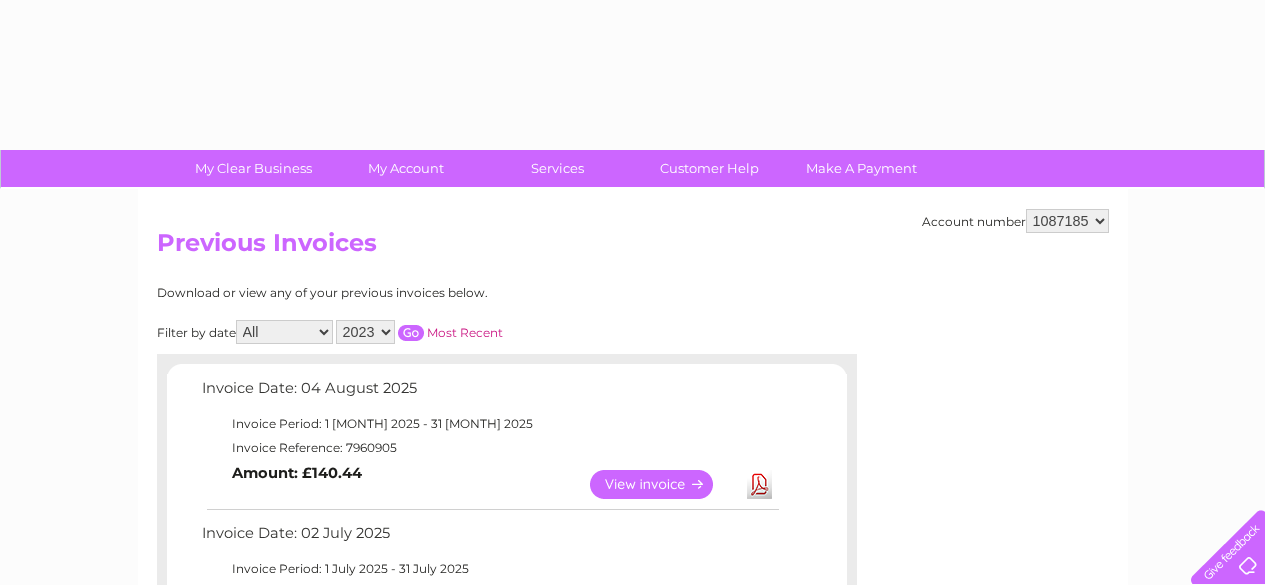 select on "2023" 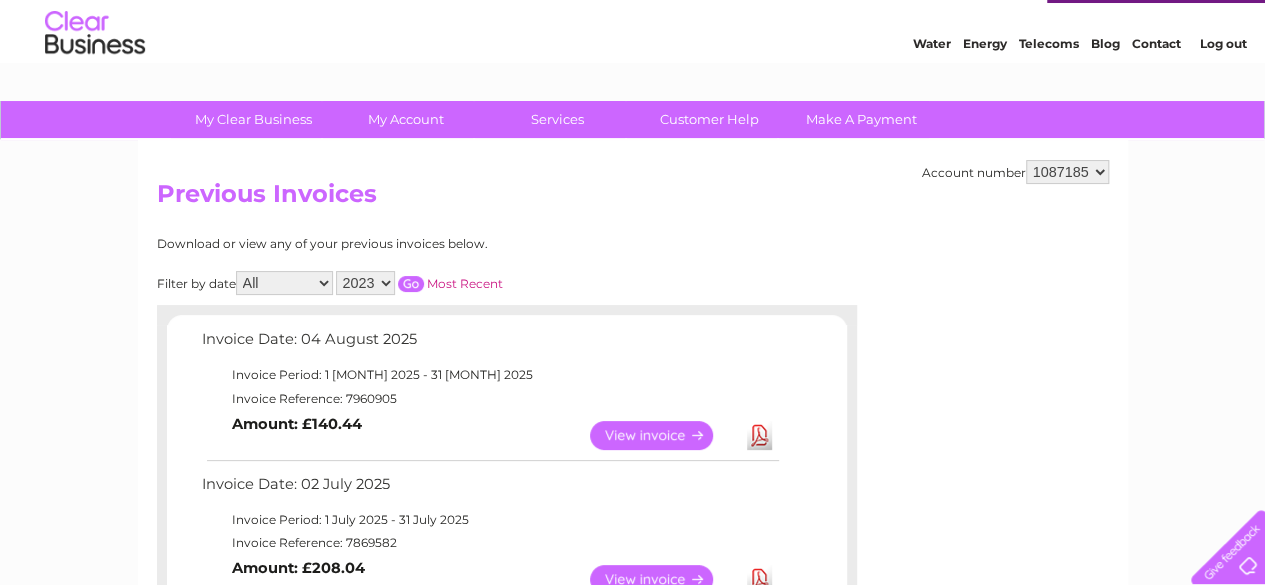 scroll, scrollTop: 0, scrollLeft: 0, axis: both 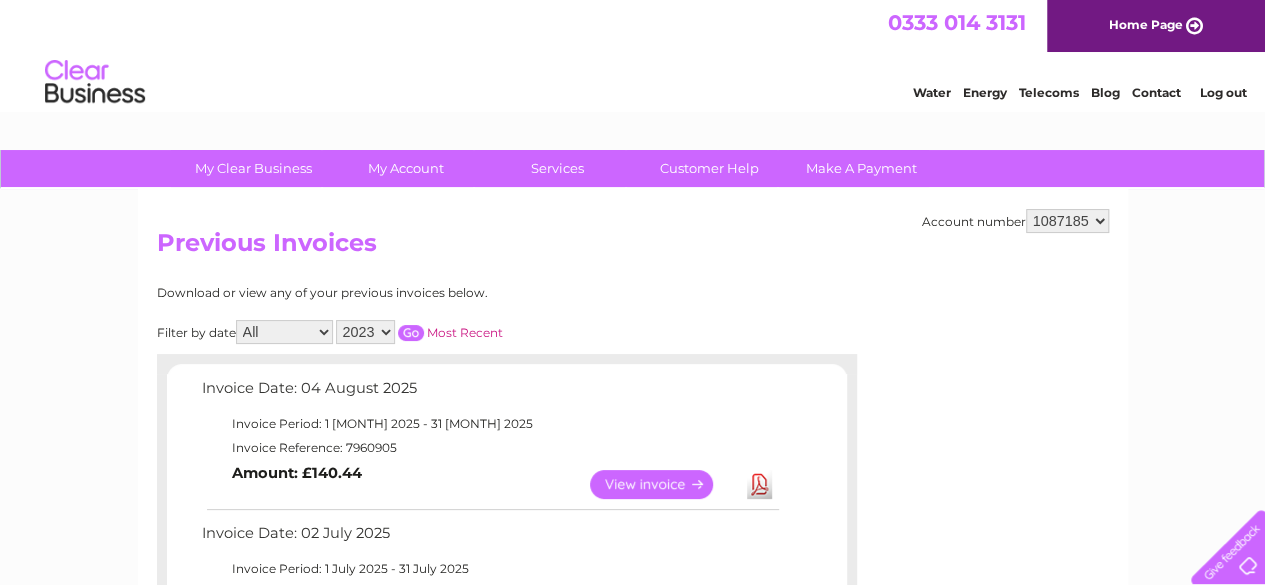 click at bounding box center (411, 333) 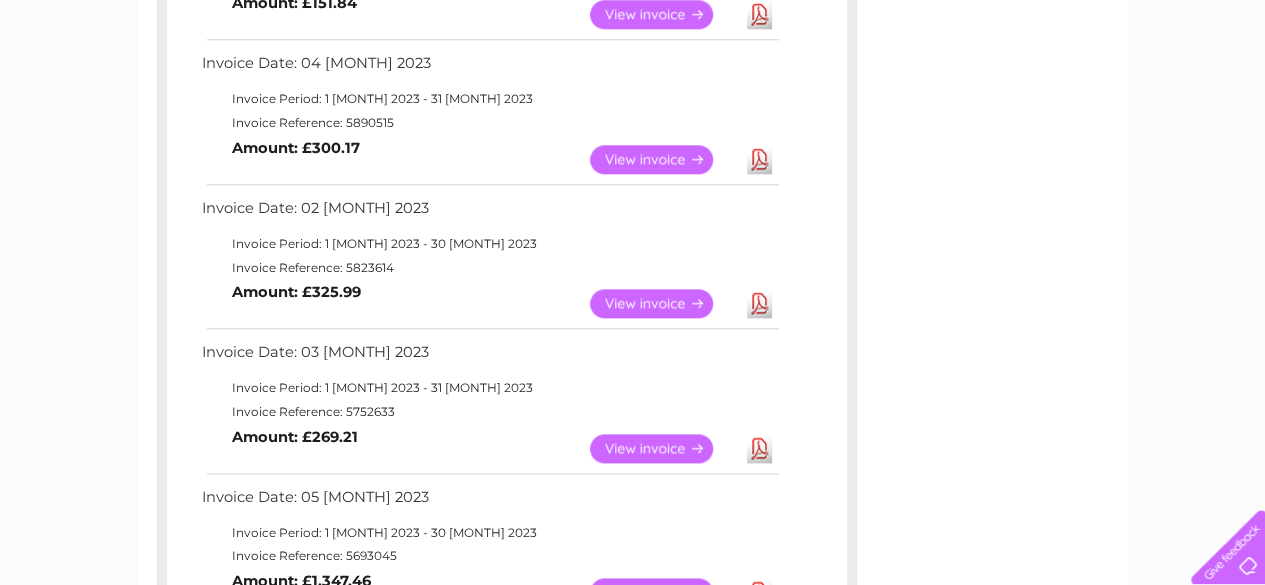 scroll, scrollTop: 1048, scrollLeft: 0, axis: vertical 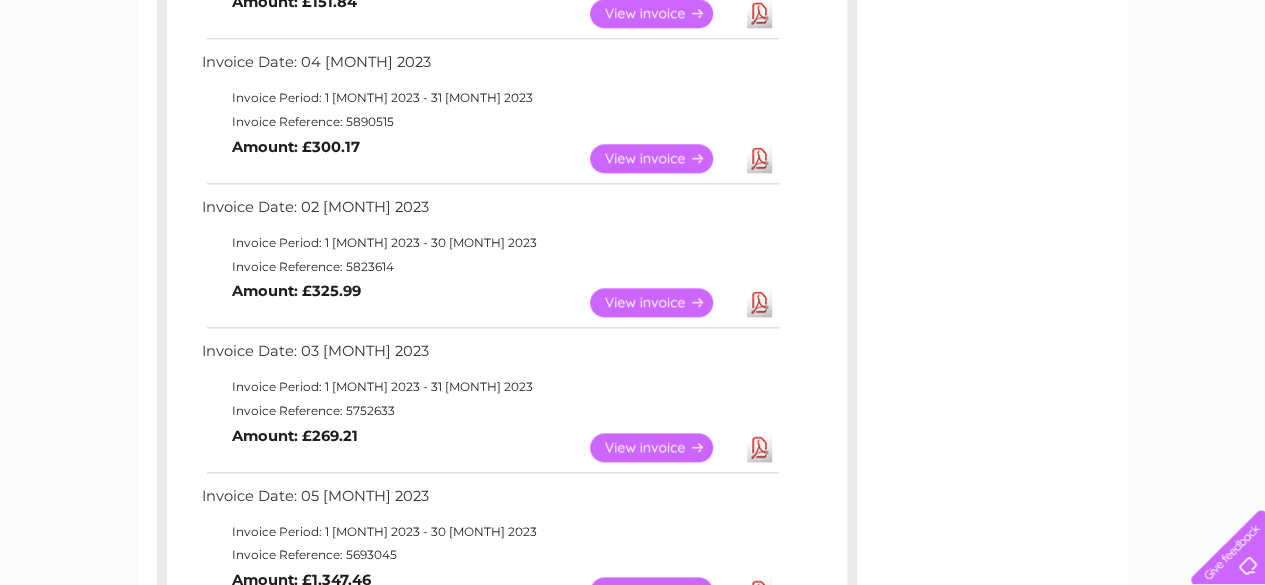 click on "View" at bounding box center (663, 302) 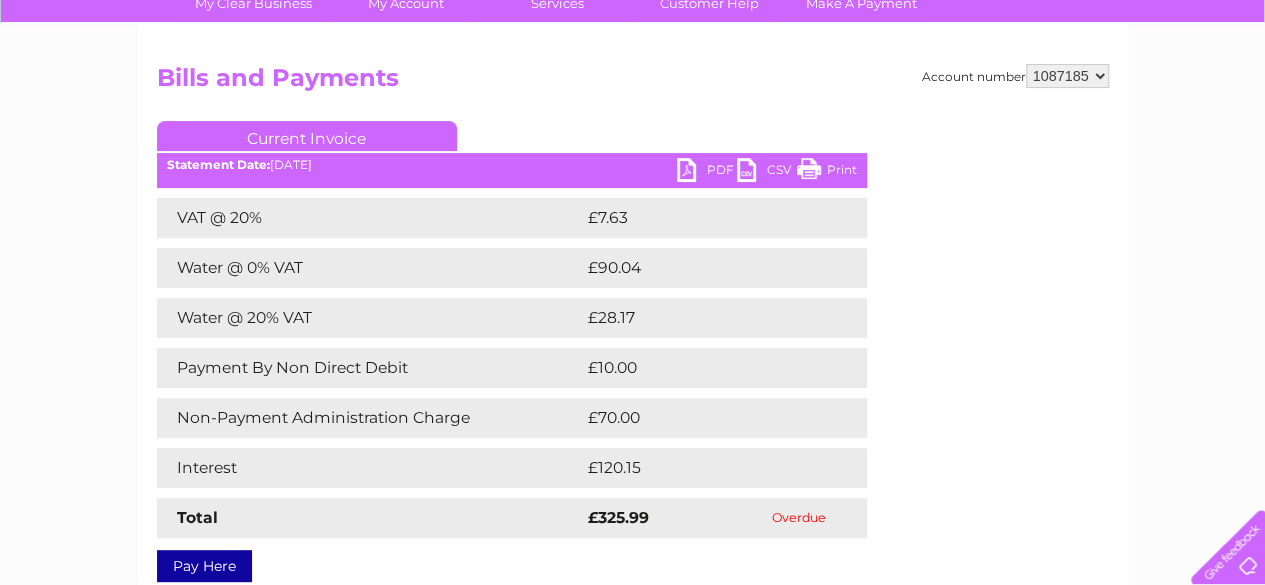 scroll, scrollTop: 166, scrollLeft: 0, axis: vertical 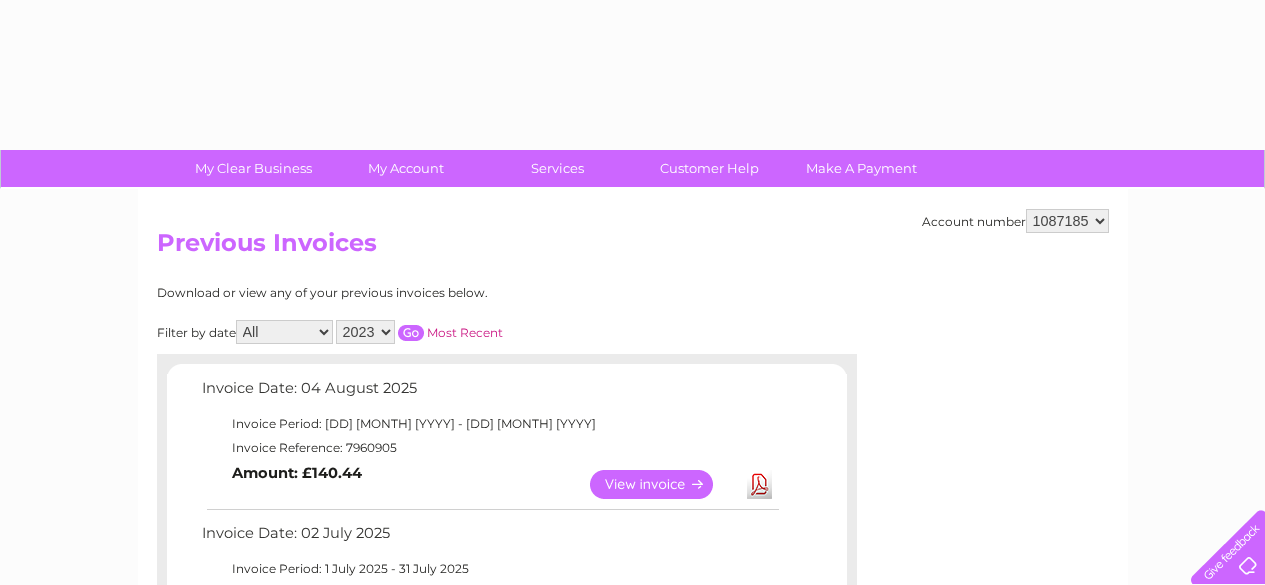 select on "2023" 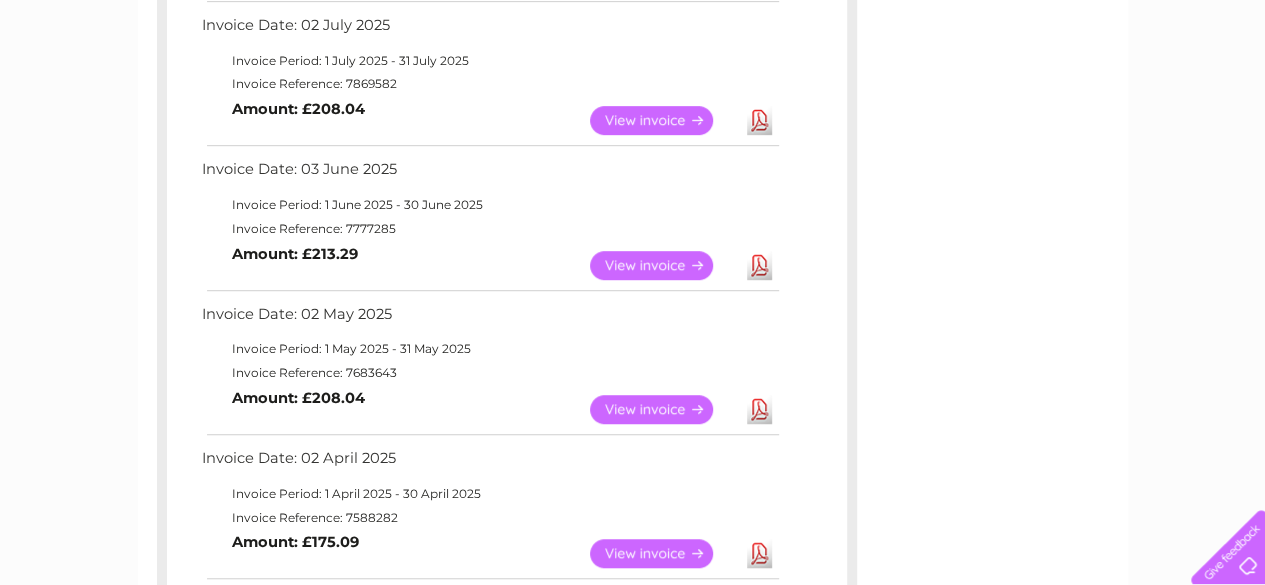 scroll, scrollTop: 0, scrollLeft: 0, axis: both 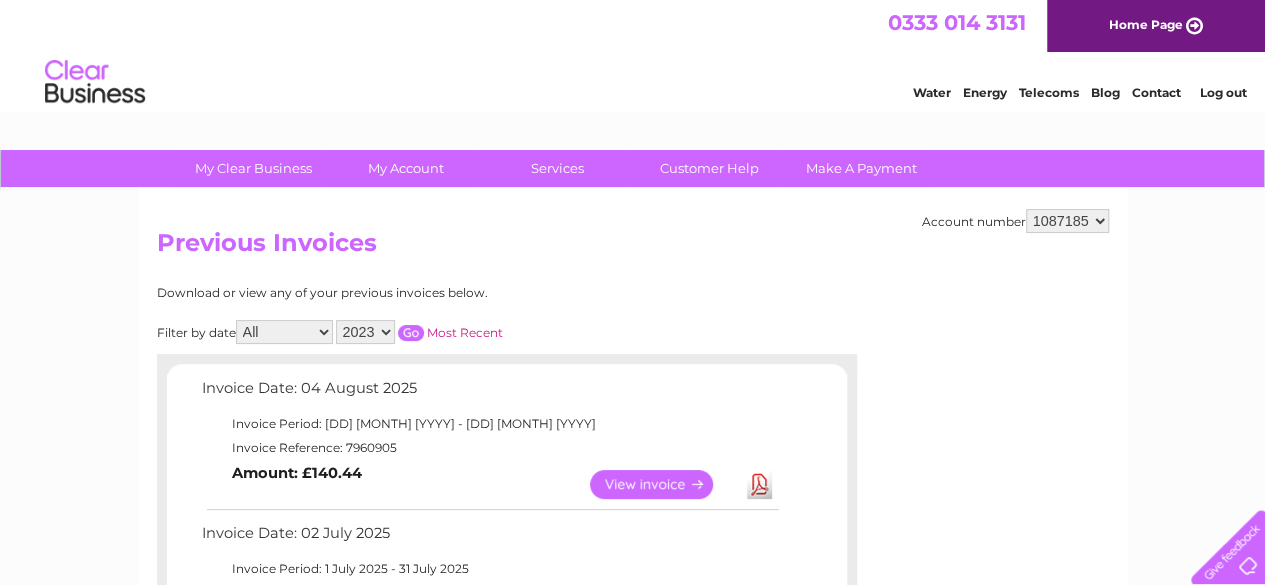 click at bounding box center (411, 333) 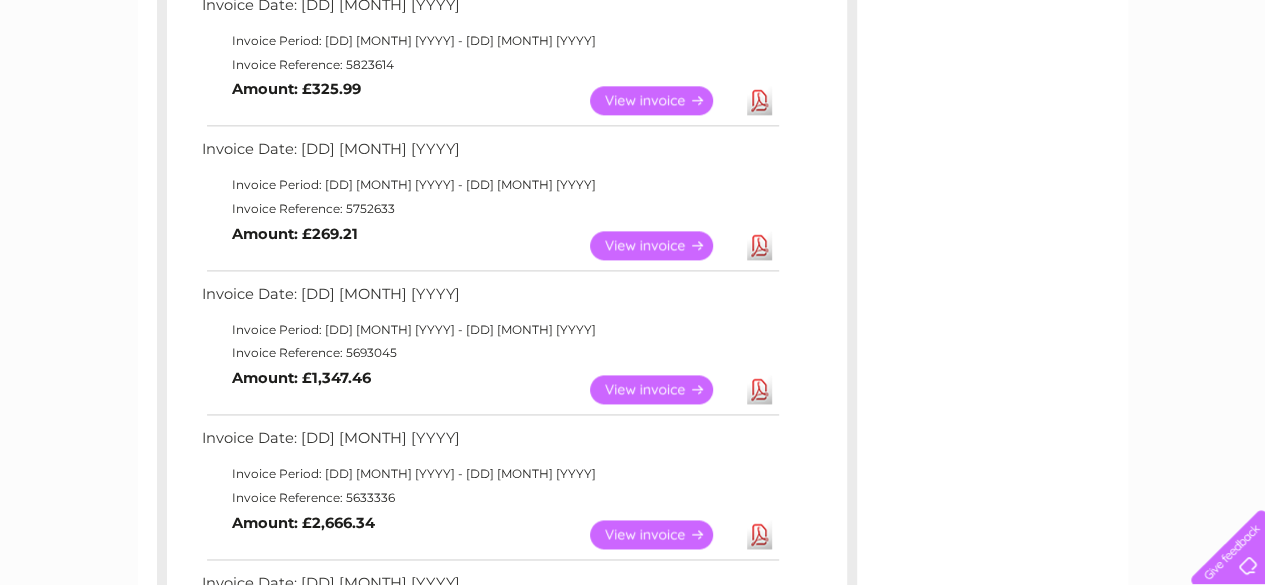 scroll, scrollTop: 1259, scrollLeft: 0, axis: vertical 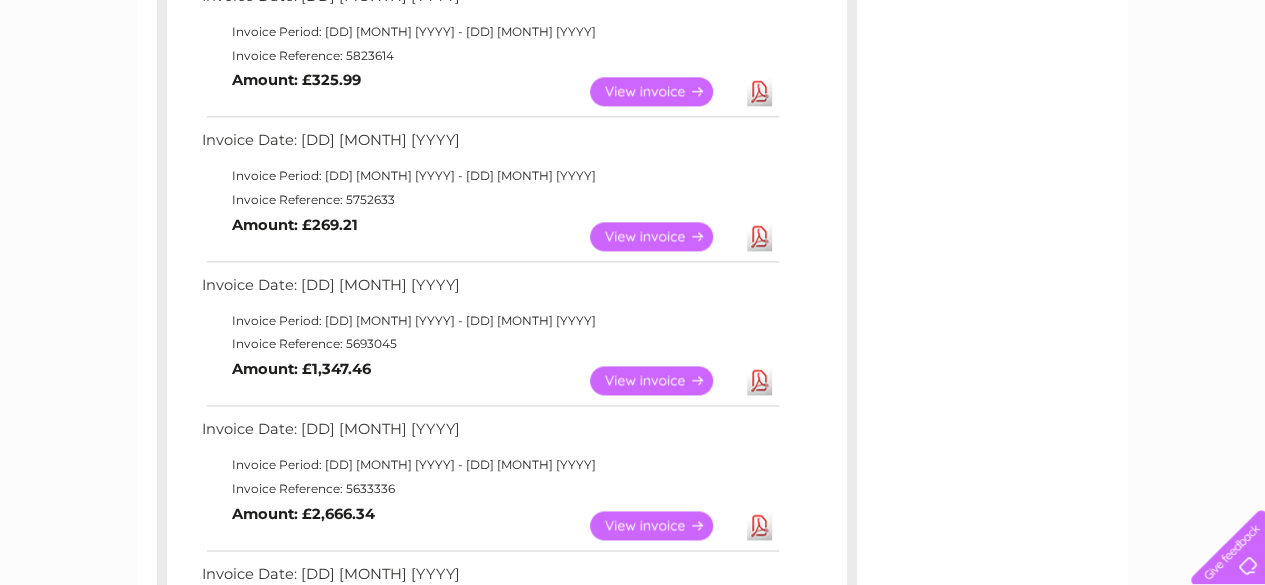 click on "View" at bounding box center [663, 236] 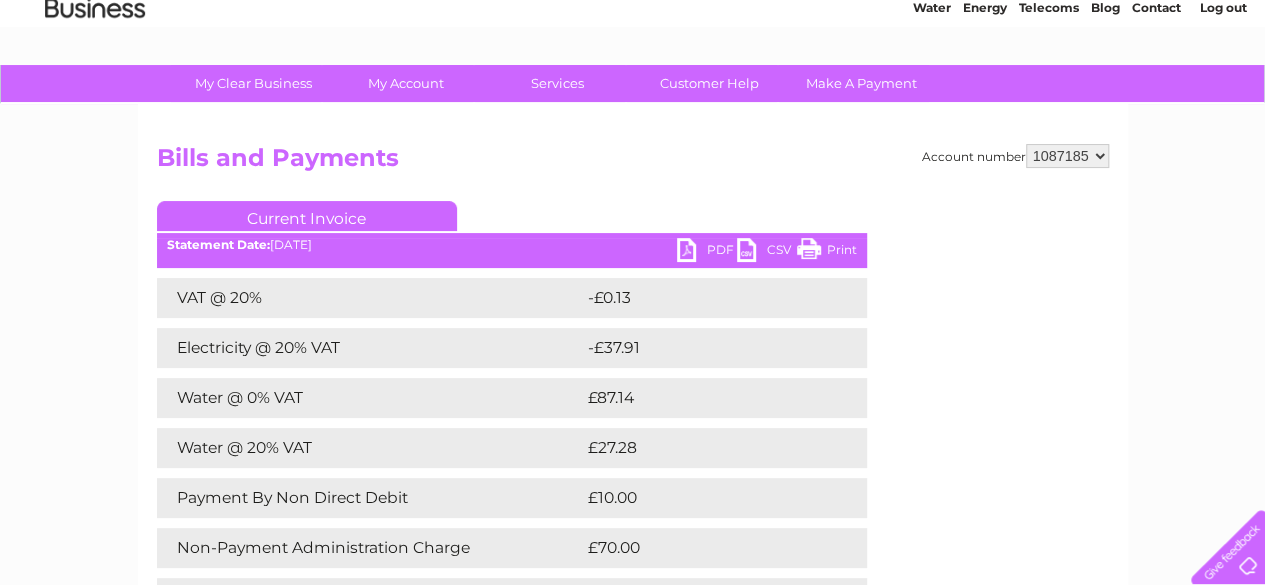 scroll, scrollTop: 88, scrollLeft: 0, axis: vertical 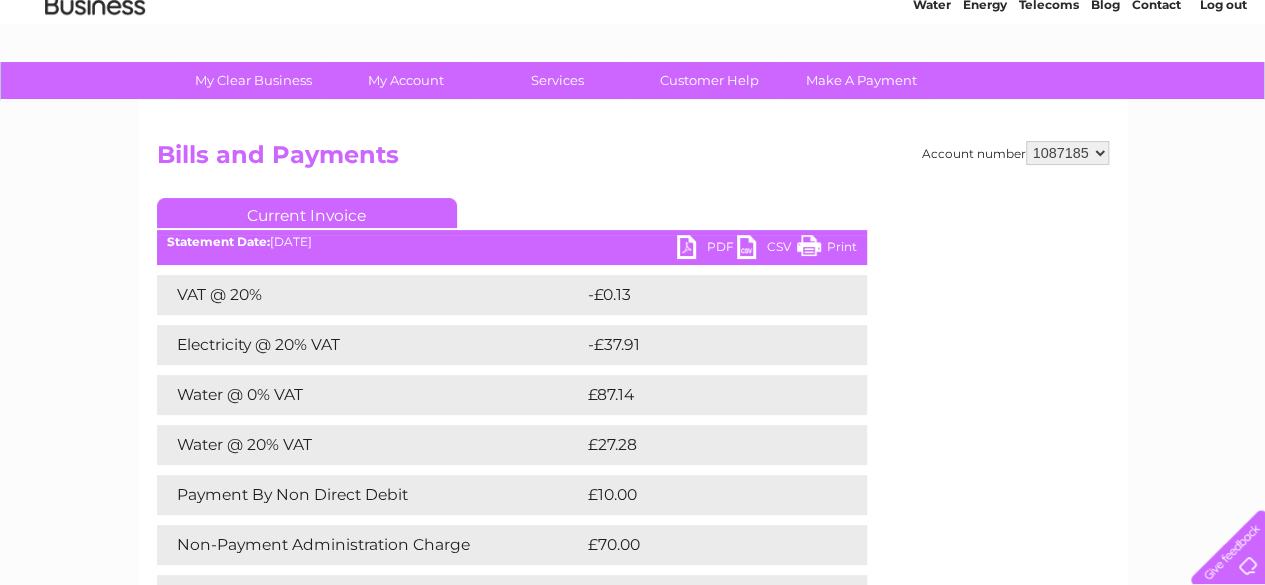 click on "PDF" at bounding box center [707, 249] 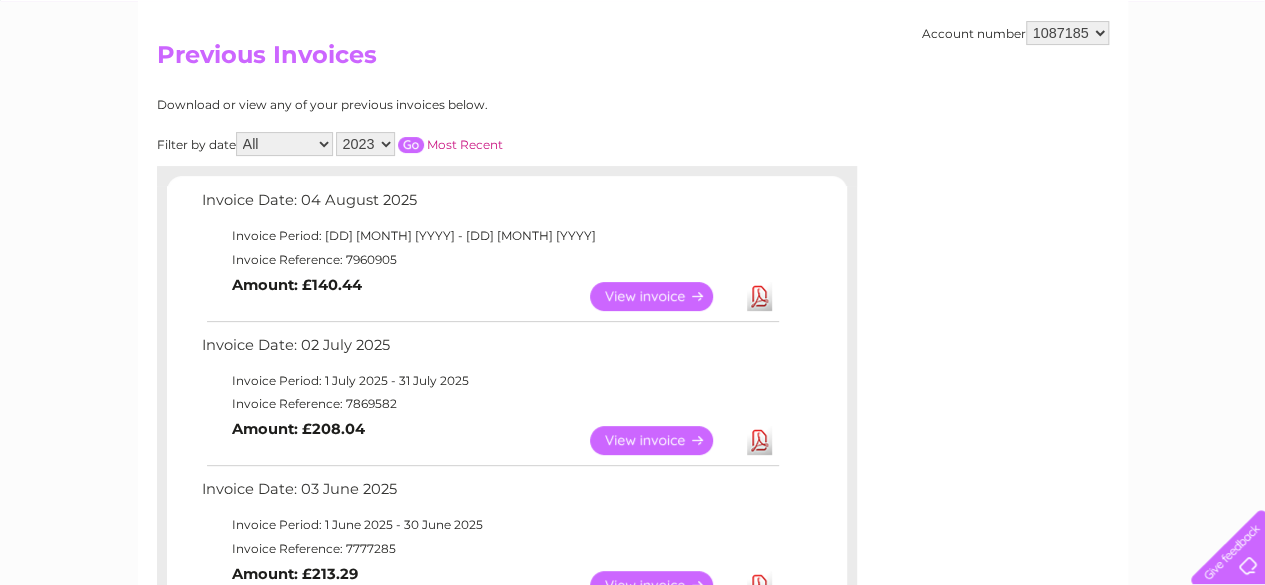 scroll, scrollTop: 0, scrollLeft: 0, axis: both 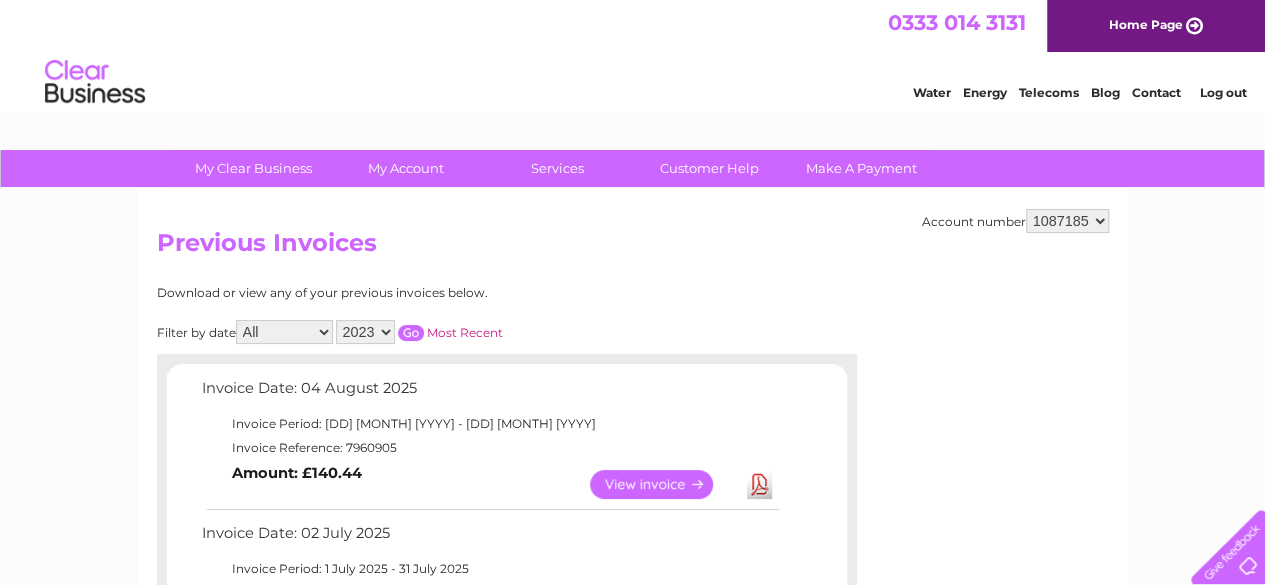 click on "2025
2024
2023
2022" at bounding box center [365, 332] 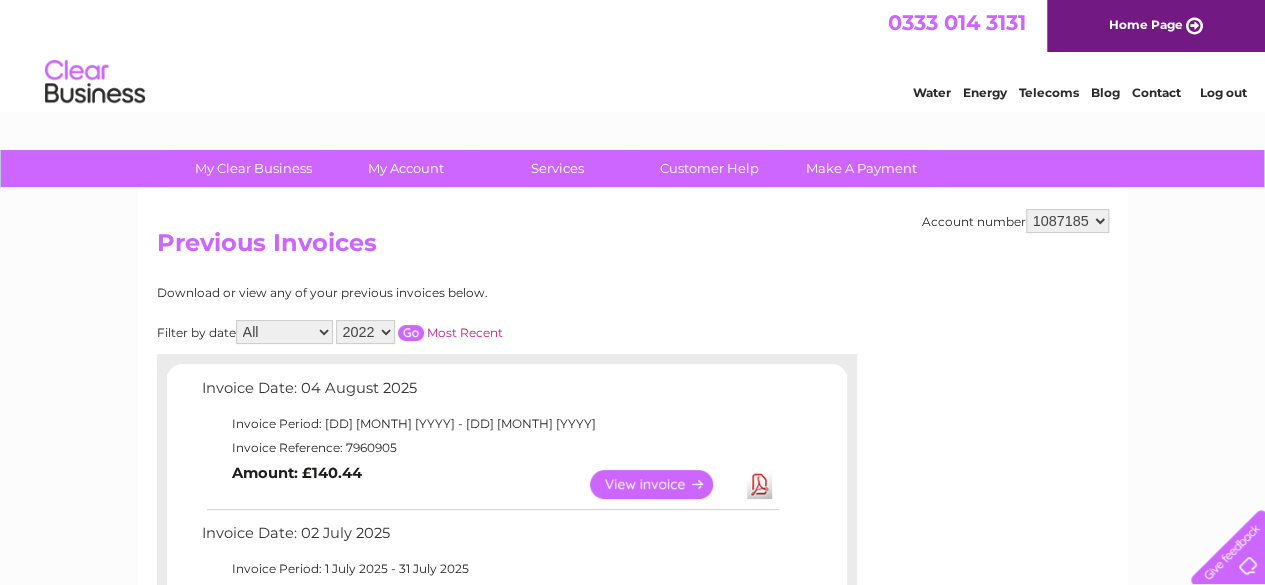 click at bounding box center (411, 333) 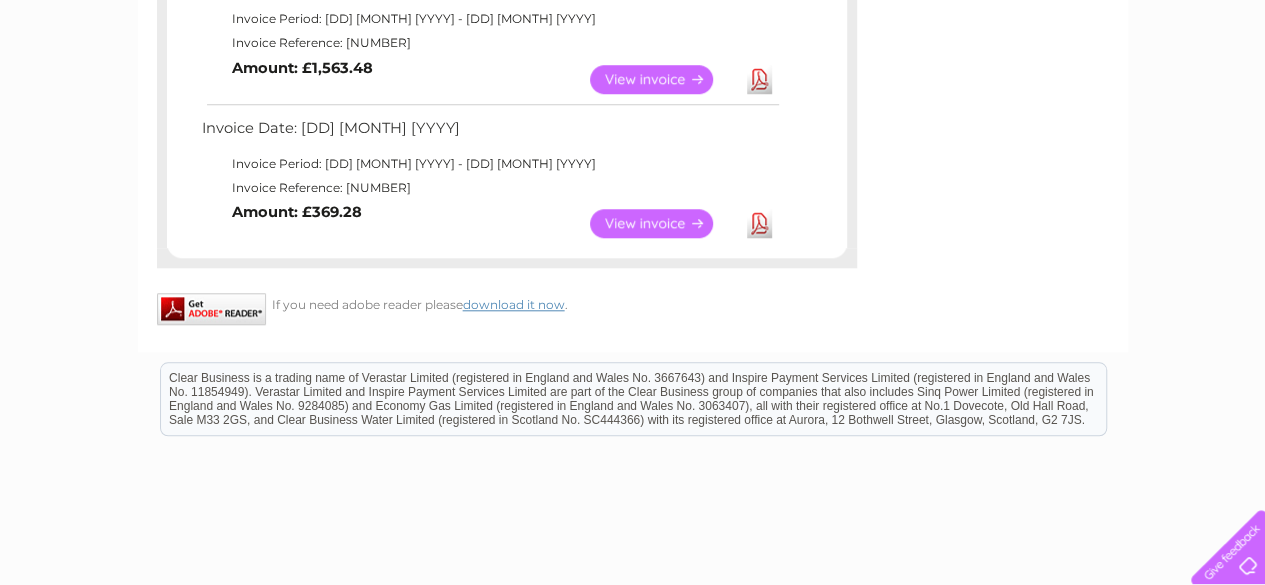 scroll, scrollTop: 684, scrollLeft: 0, axis: vertical 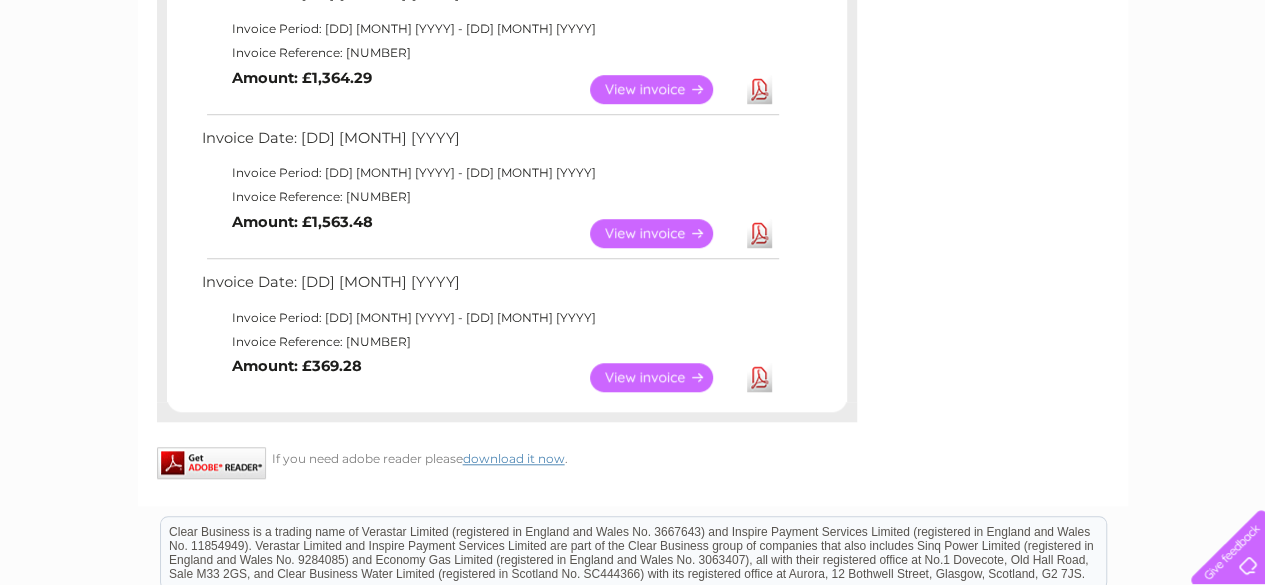 click on "View" at bounding box center [663, 377] 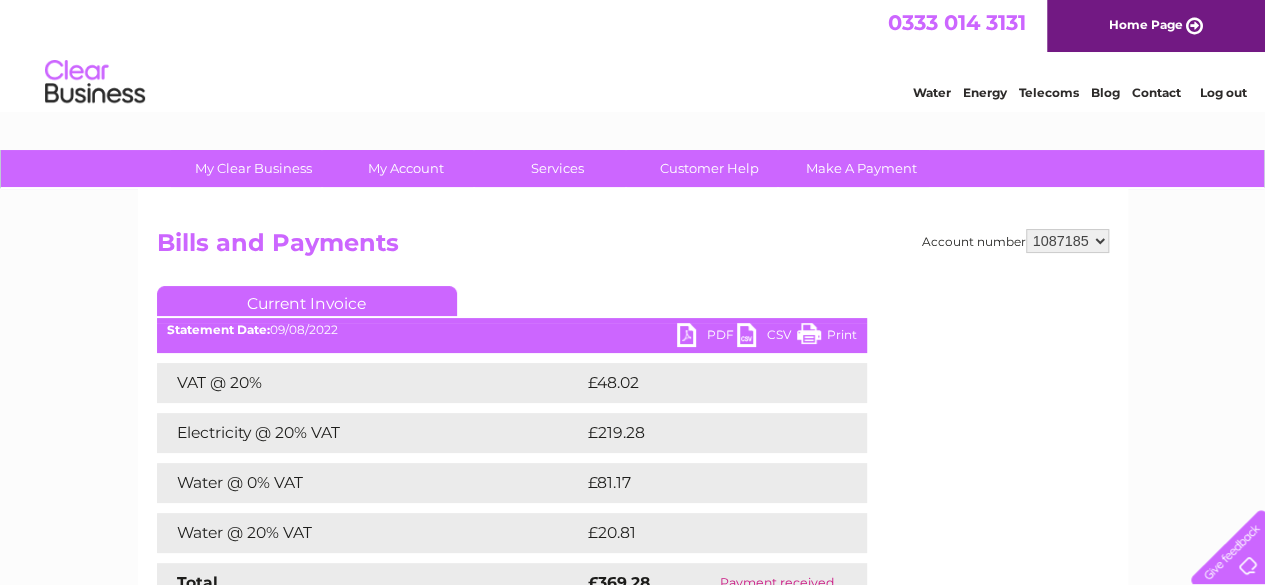 scroll, scrollTop: 0, scrollLeft: 0, axis: both 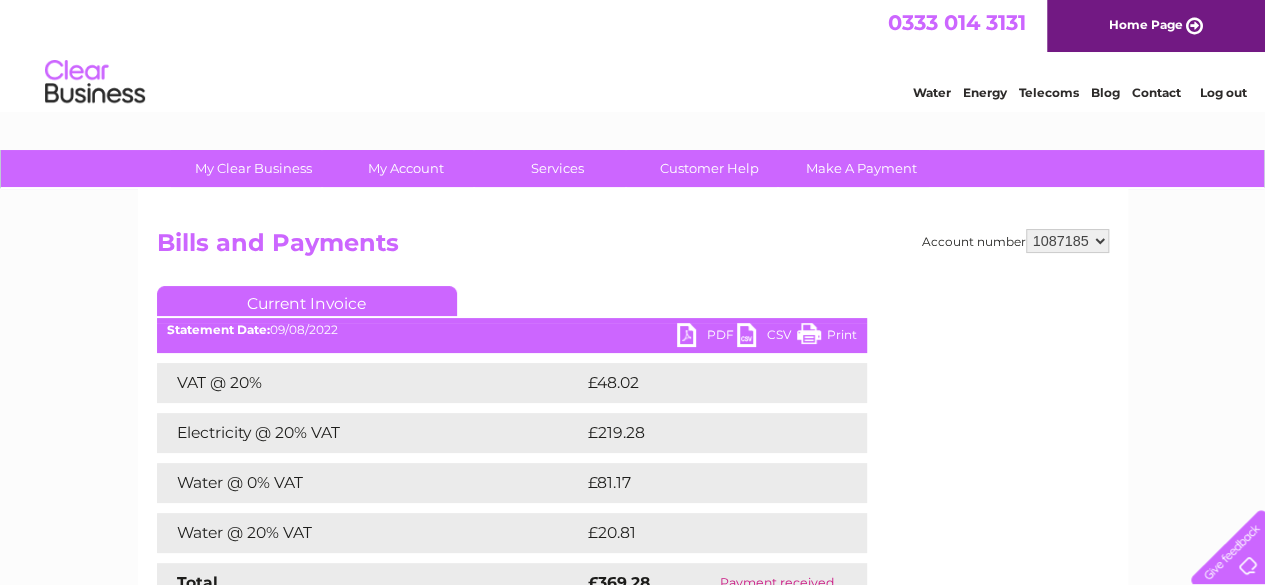 click on "PDF" at bounding box center [707, 337] 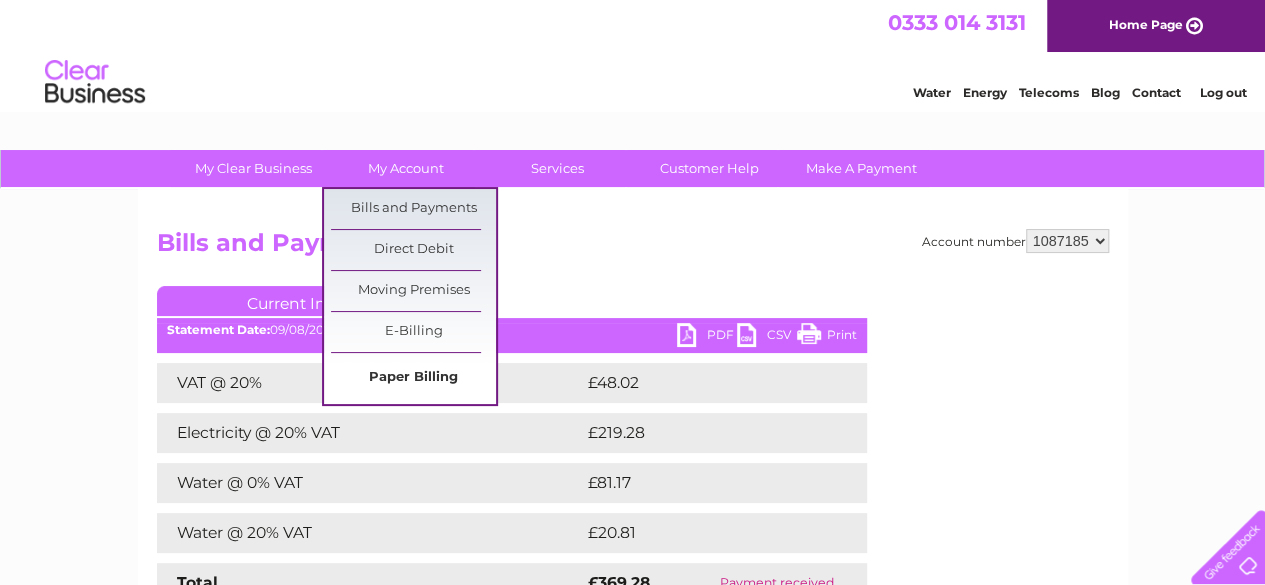 click on "Paper Billing" at bounding box center (413, 378) 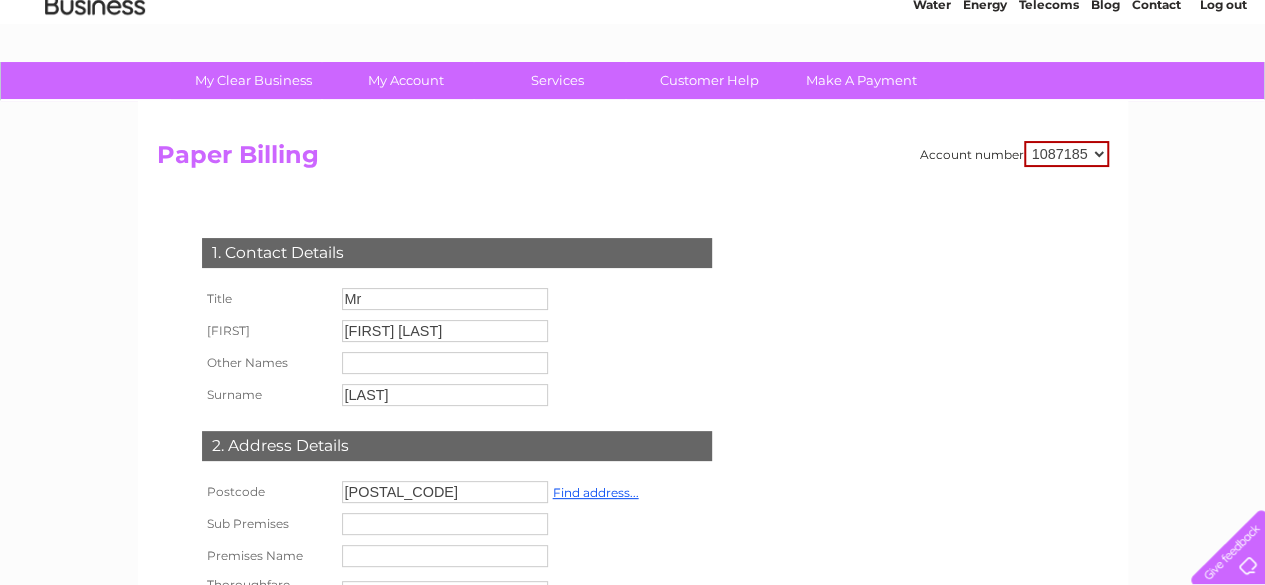 scroll, scrollTop: 0, scrollLeft: 0, axis: both 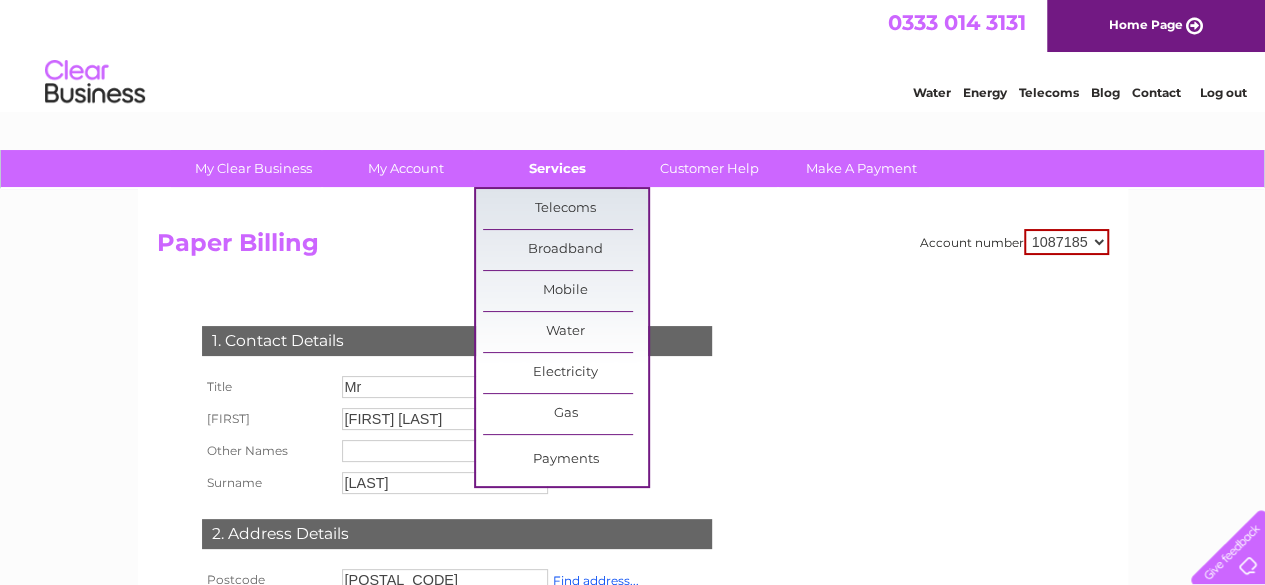 click on "Services" at bounding box center [557, 168] 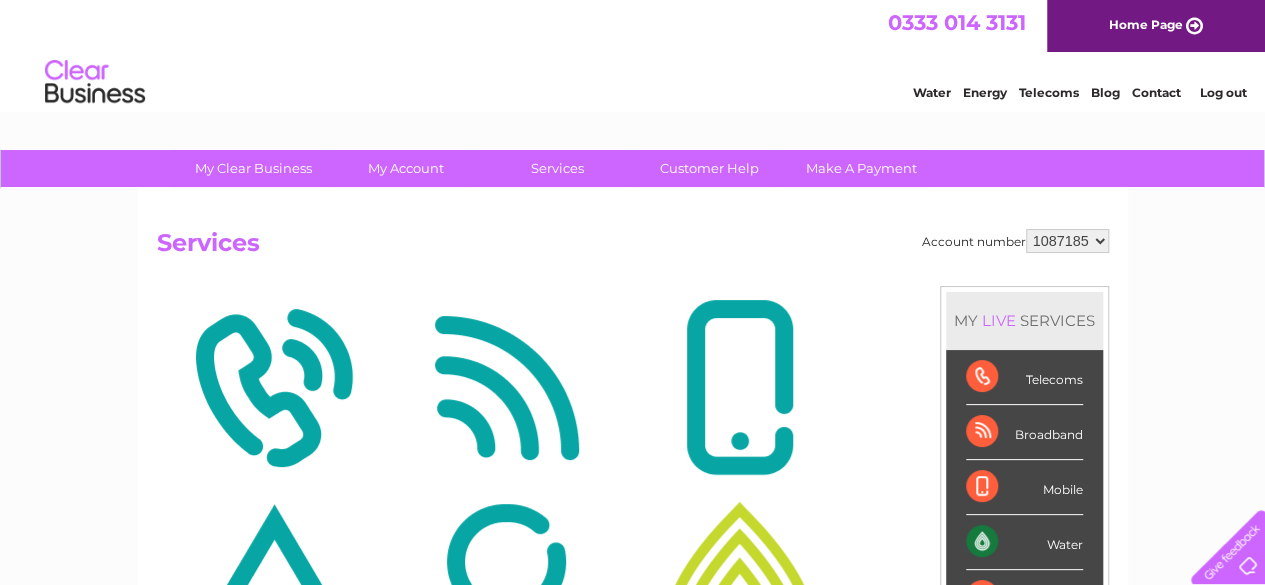scroll, scrollTop: 0, scrollLeft: 0, axis: both 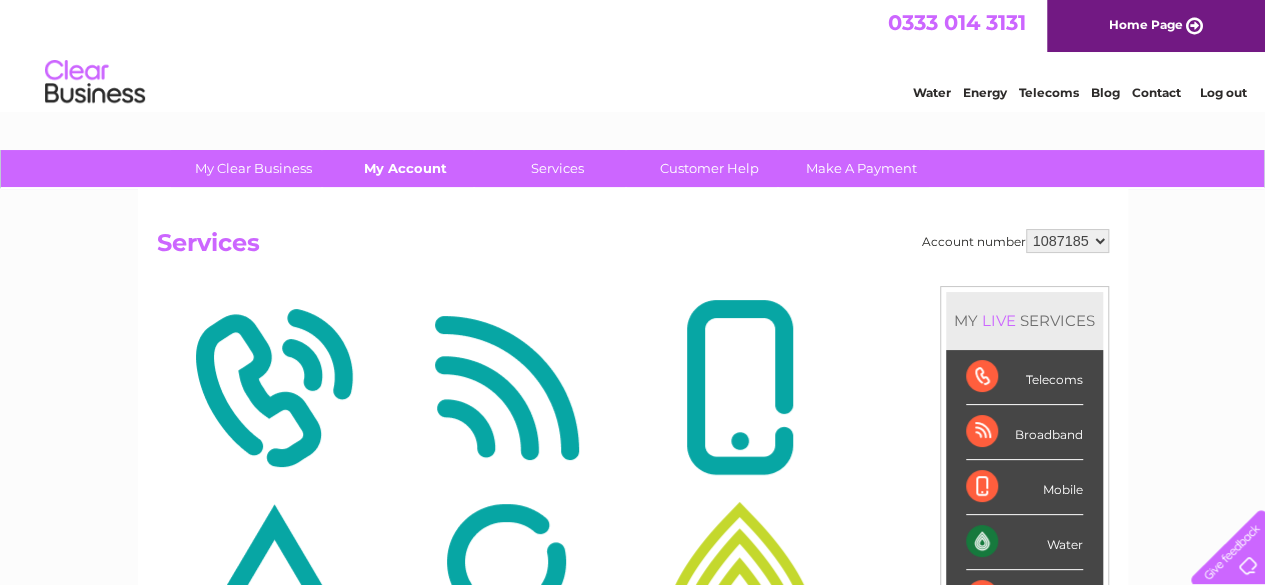click on "My Account" at bounding box center (405, 168) 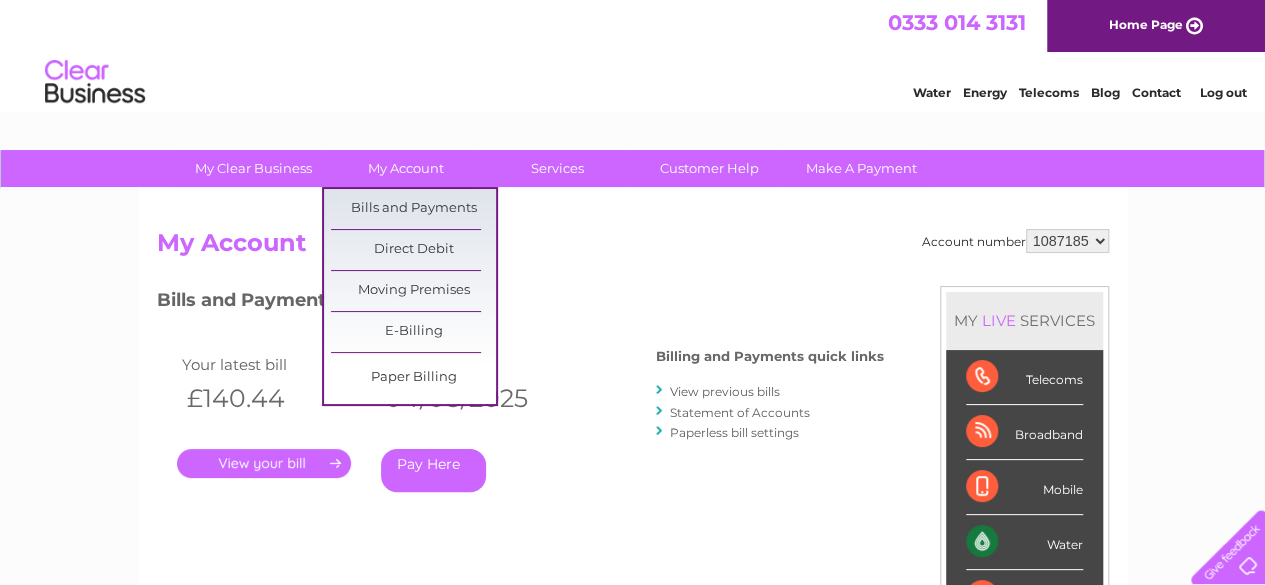 scroll, scrollTop: 0, scrollLeft: 0, axis: both 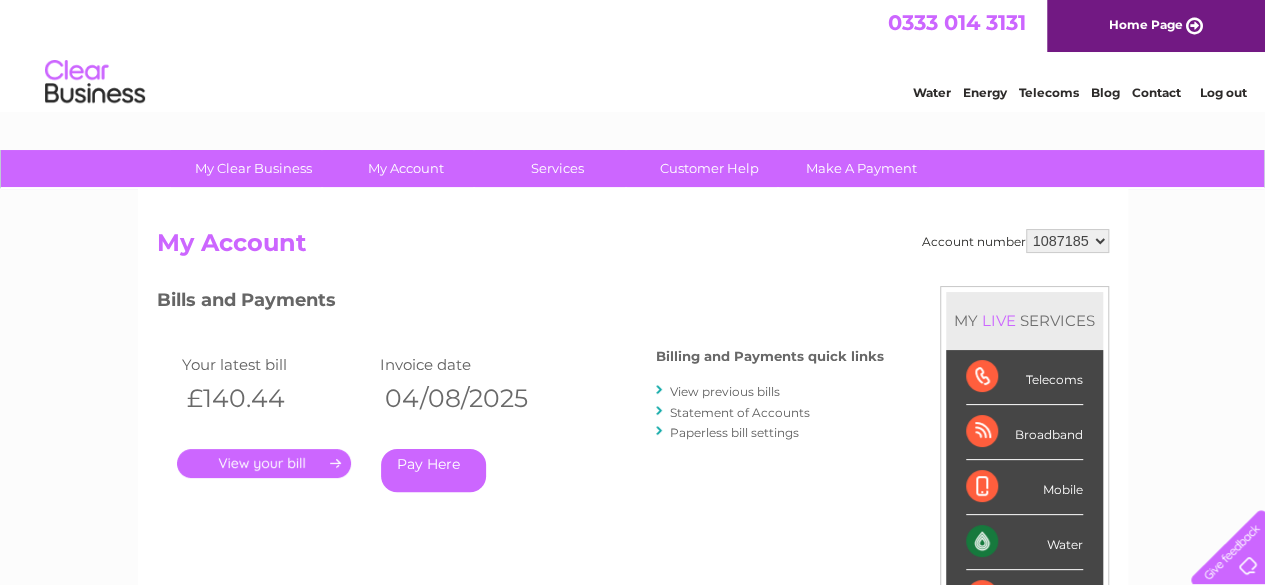 click on "." at bounding box center [264, 463] 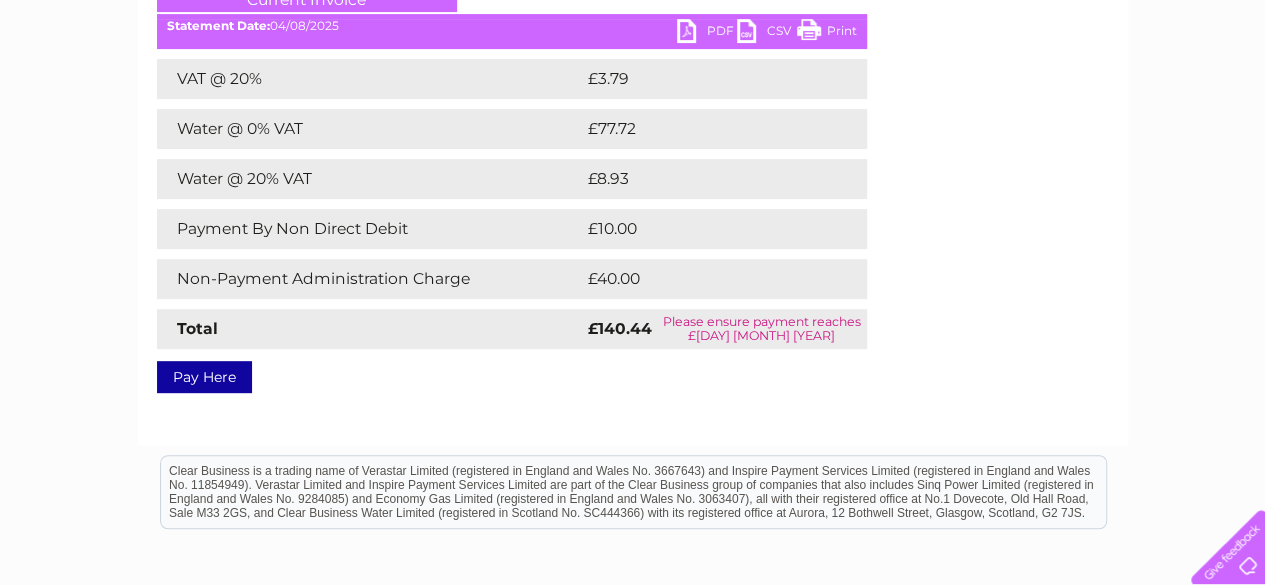 scroll, scrollTop: 193, scrollLeft: 0, axis: vertical 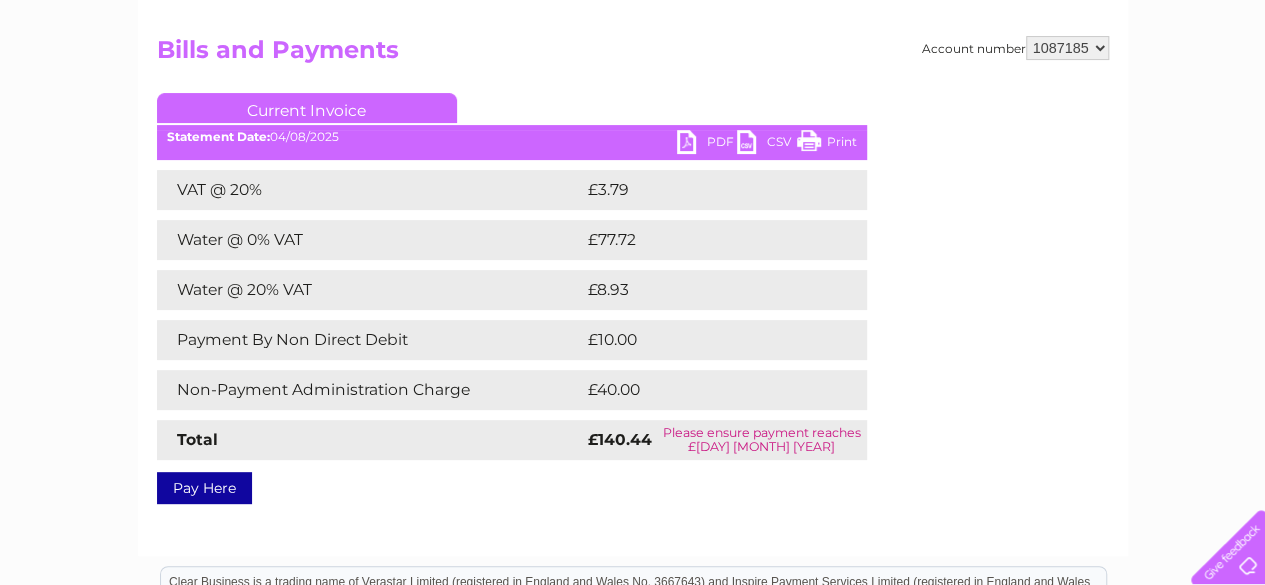 click on "PDF" at bounding box center [707, 144] 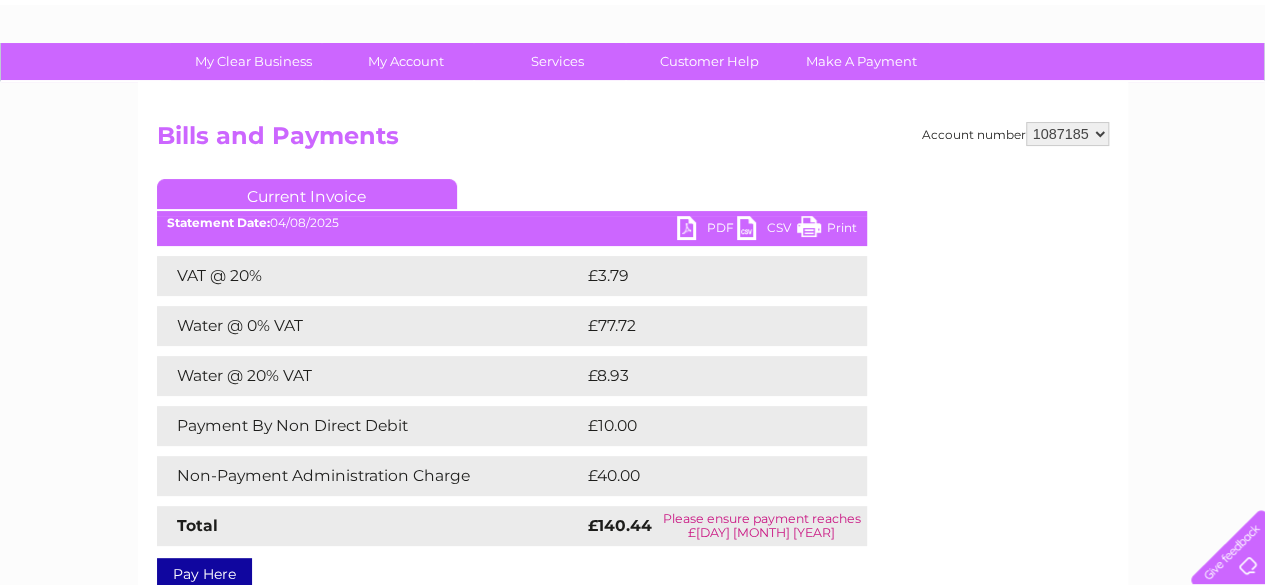 scroll, scrollTop: 108, scrollLeft: 0, axis: vertical 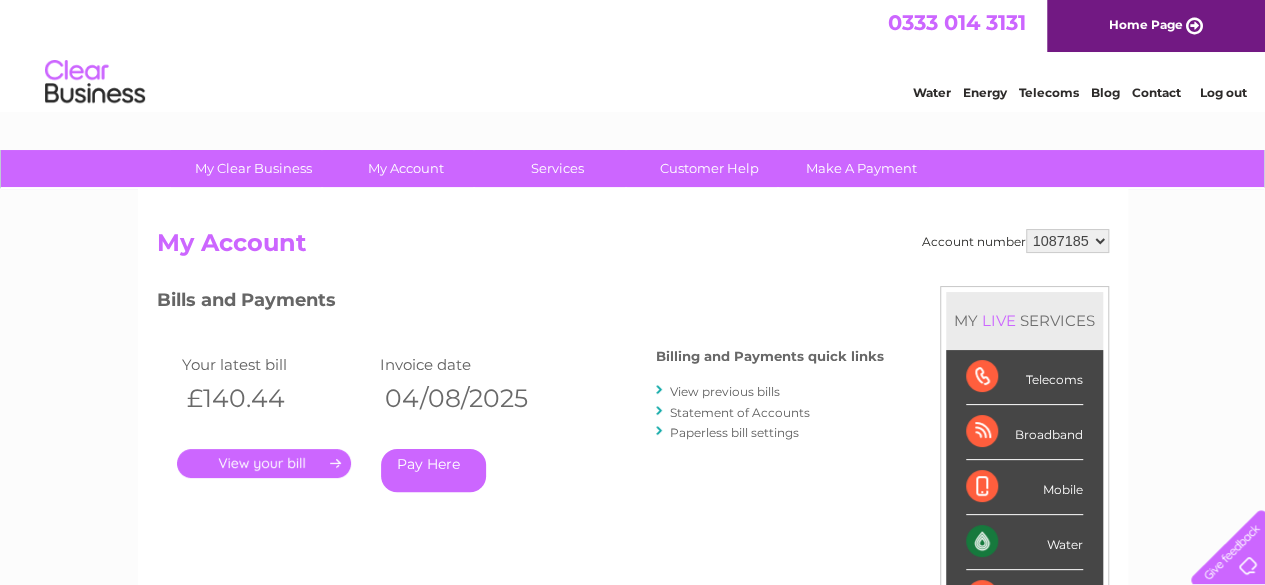 click on "View previous bills" at bounding box center [725, 391] 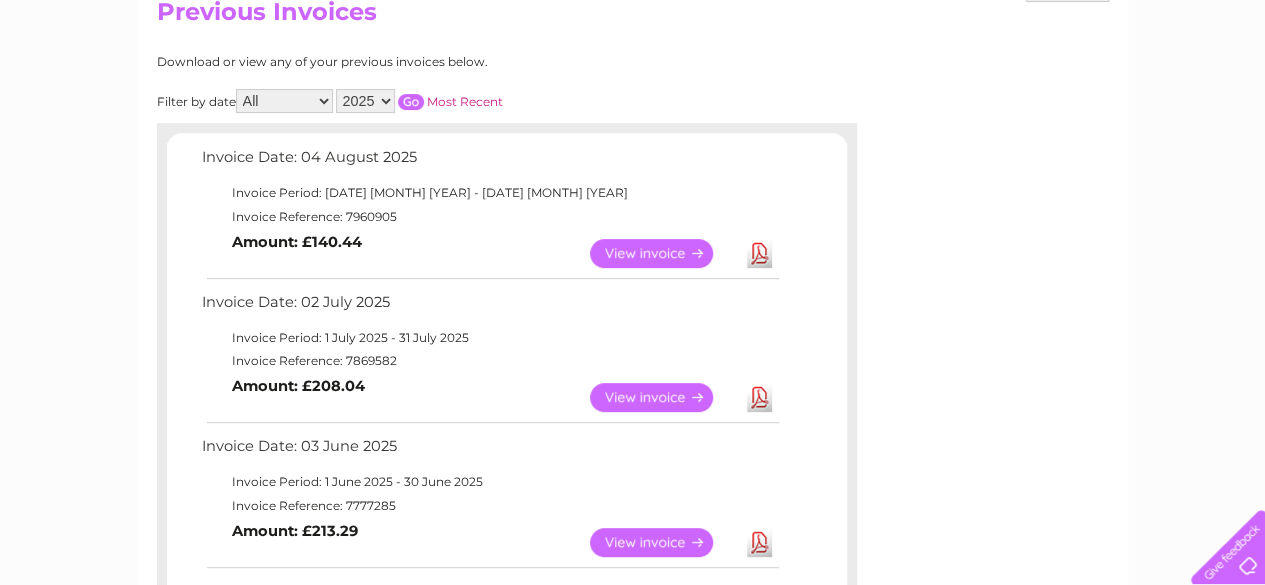 scroll, scrollTop: 238, scrollLeft: 0, axis: vertical 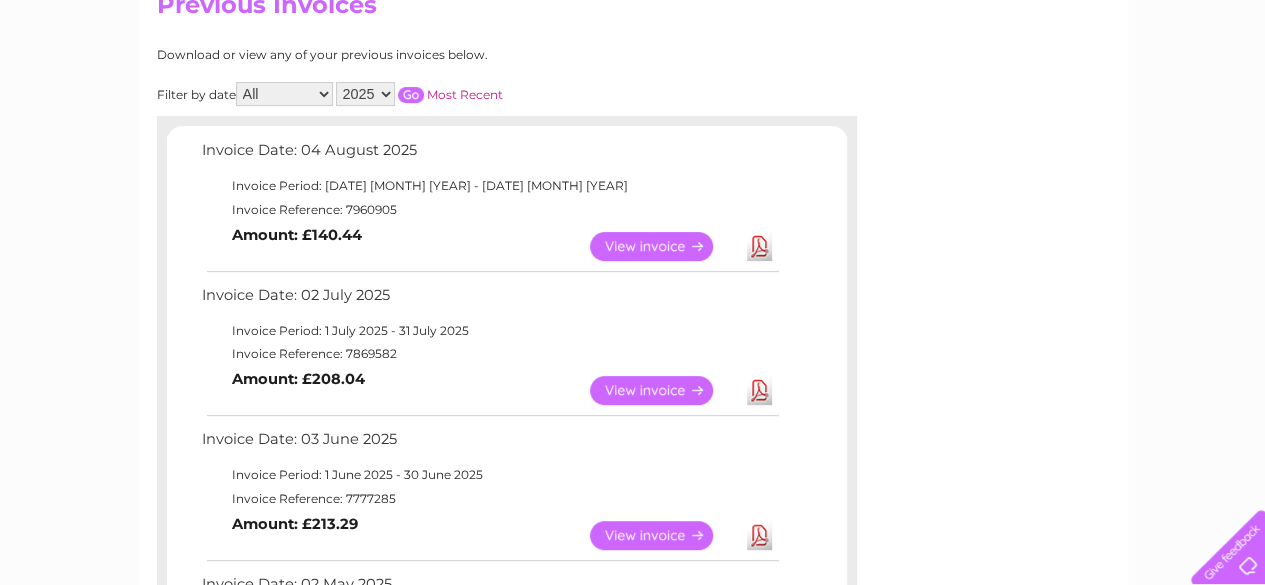 click on "View" at bounding box center (663, 390) 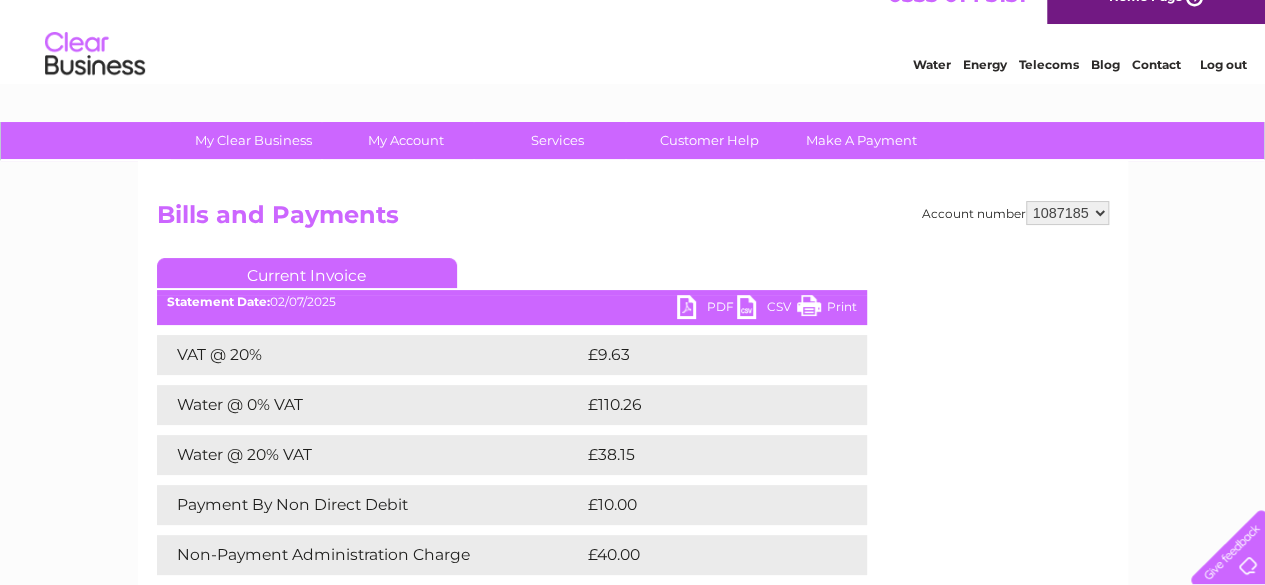 scroll, scrollTop: 0, scrollLeft: 0, axis: both 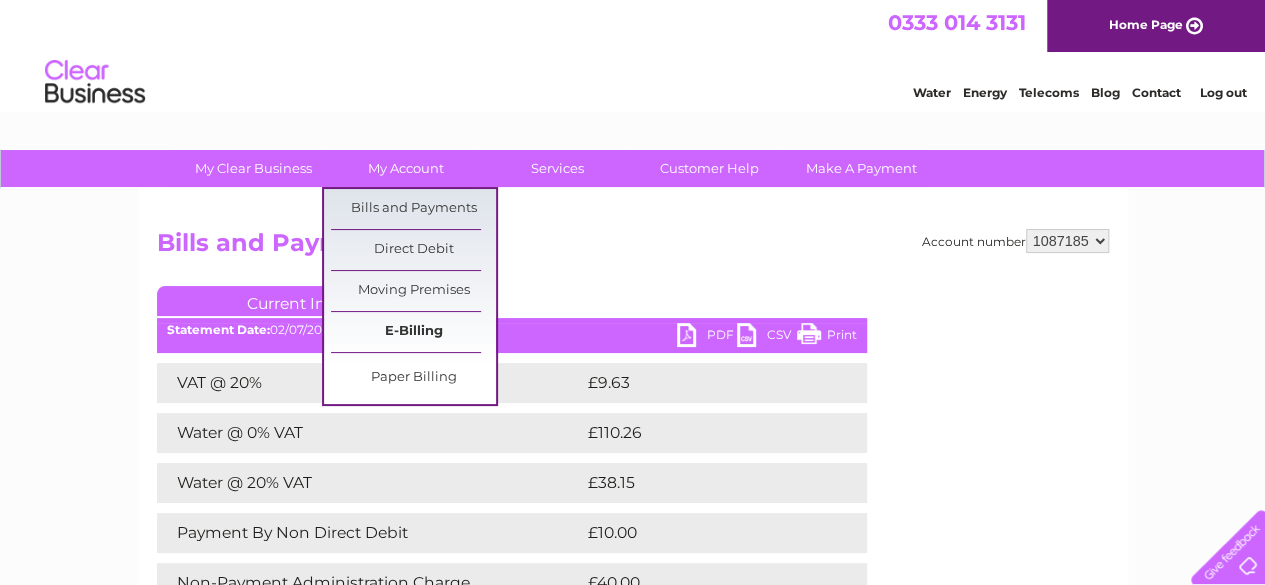 click on "E-Billing" at bounding box center [413, 332] 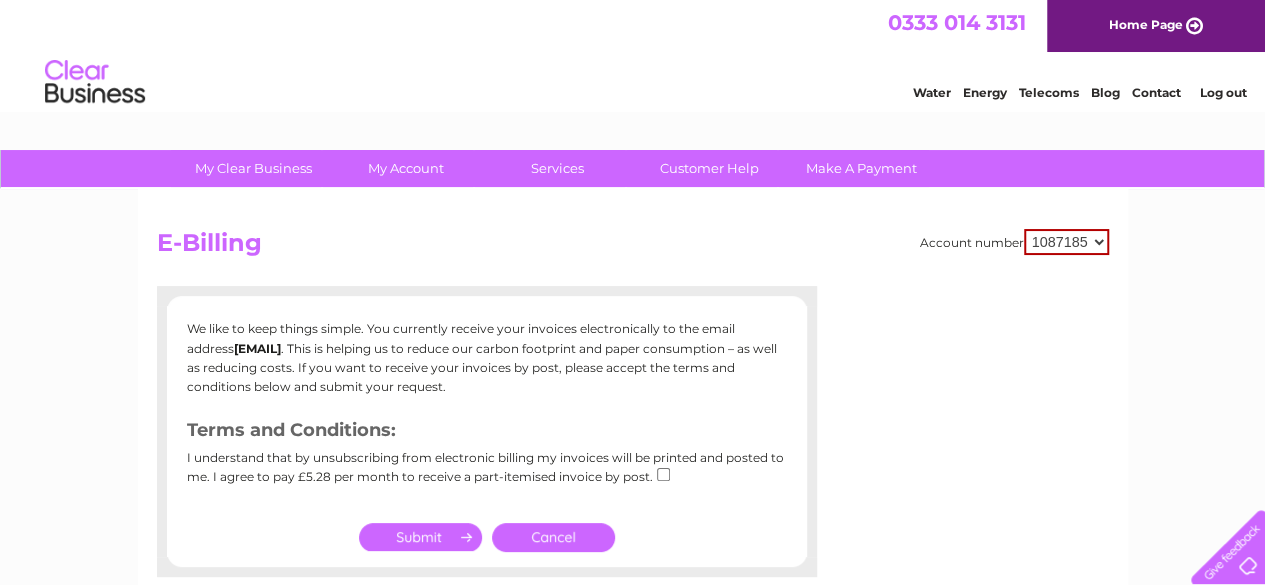 scroll, scrollTop: 0, scrollLeft: 0, axis: both 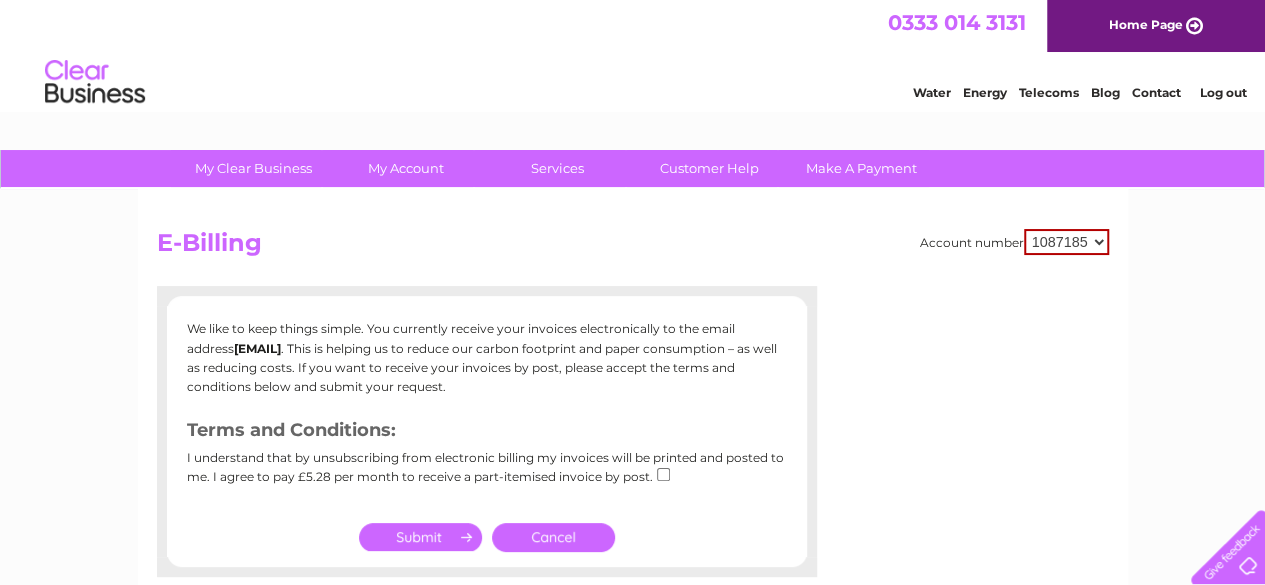 click on "Cancel" at bounding box center (553, 537) 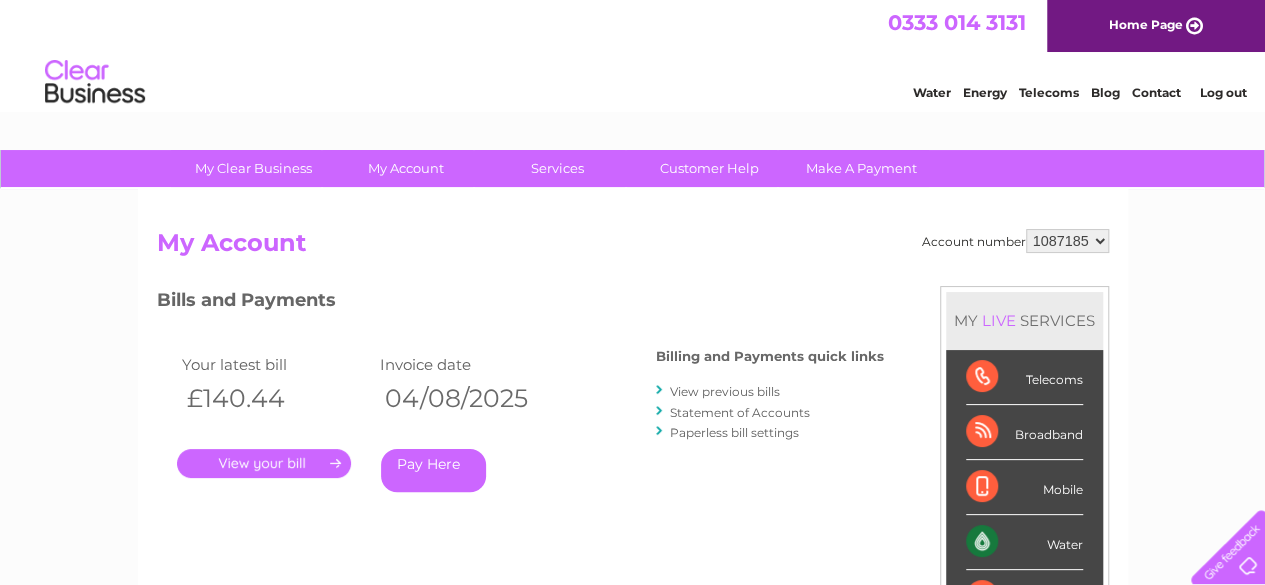 scroll, scrollTop: 0, scrollLeft: 0, axis: both 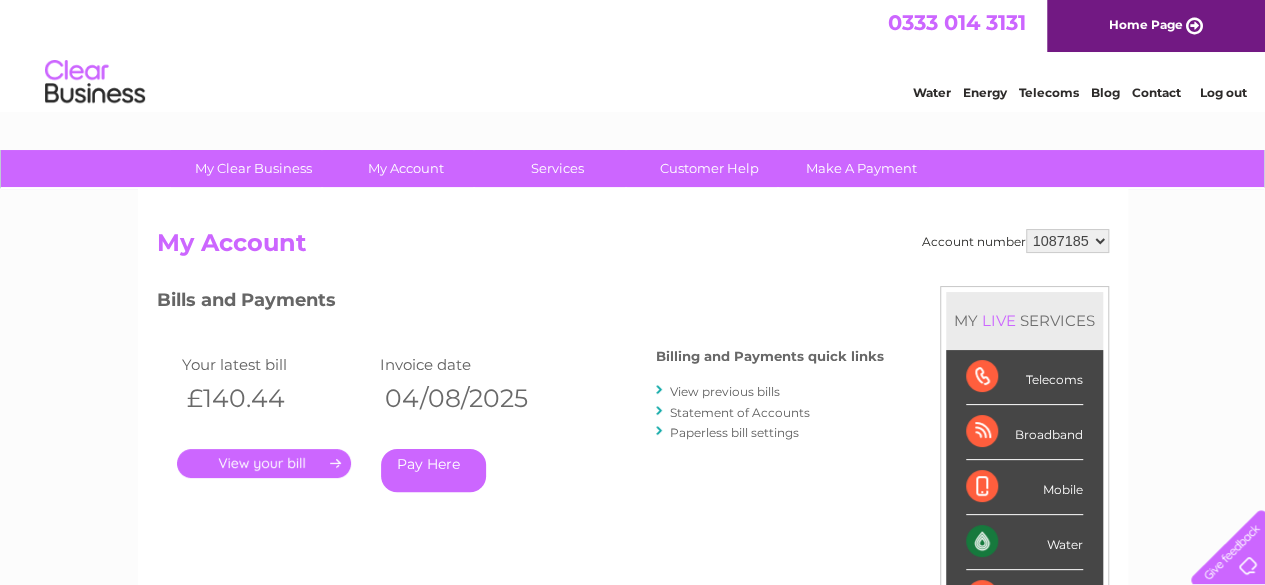click on "View previous bills" at bounding box center [725, 391] 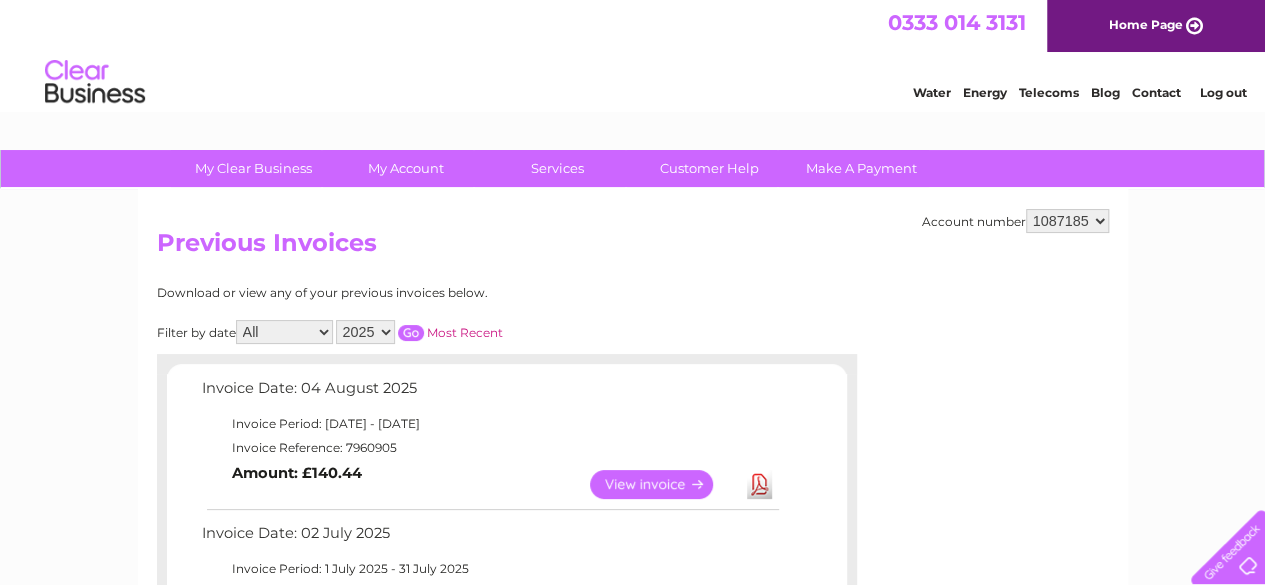 scroll, scrollTop: 0, scrollLeft: 0, axis: both 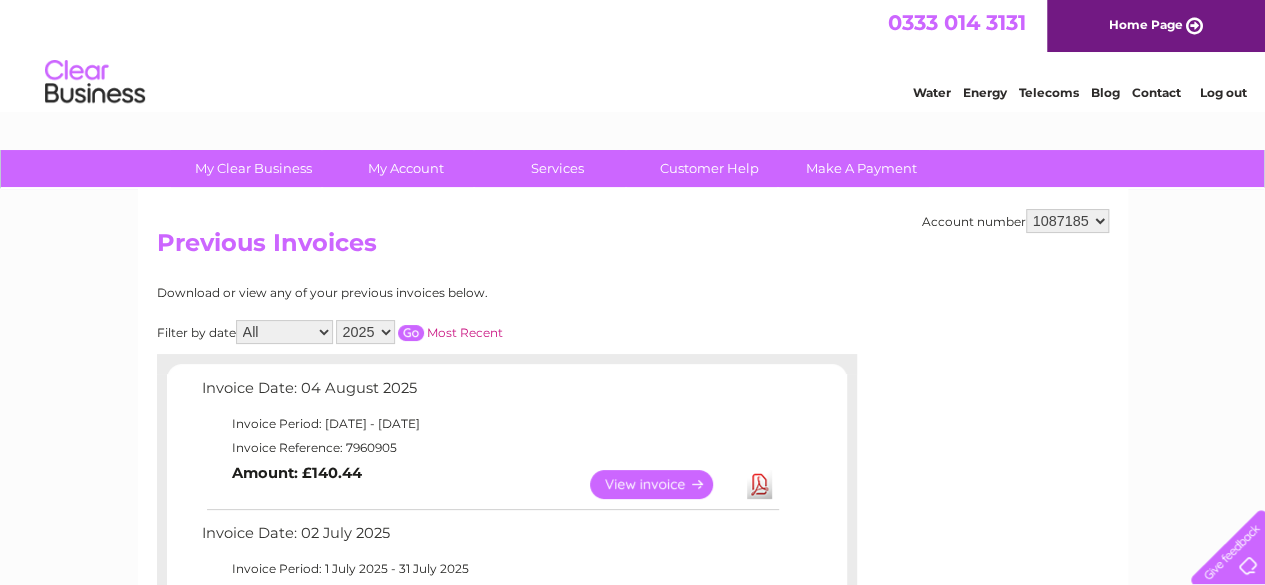 click on "2025
2024
2023
2022" at bounding box center [365, 332] 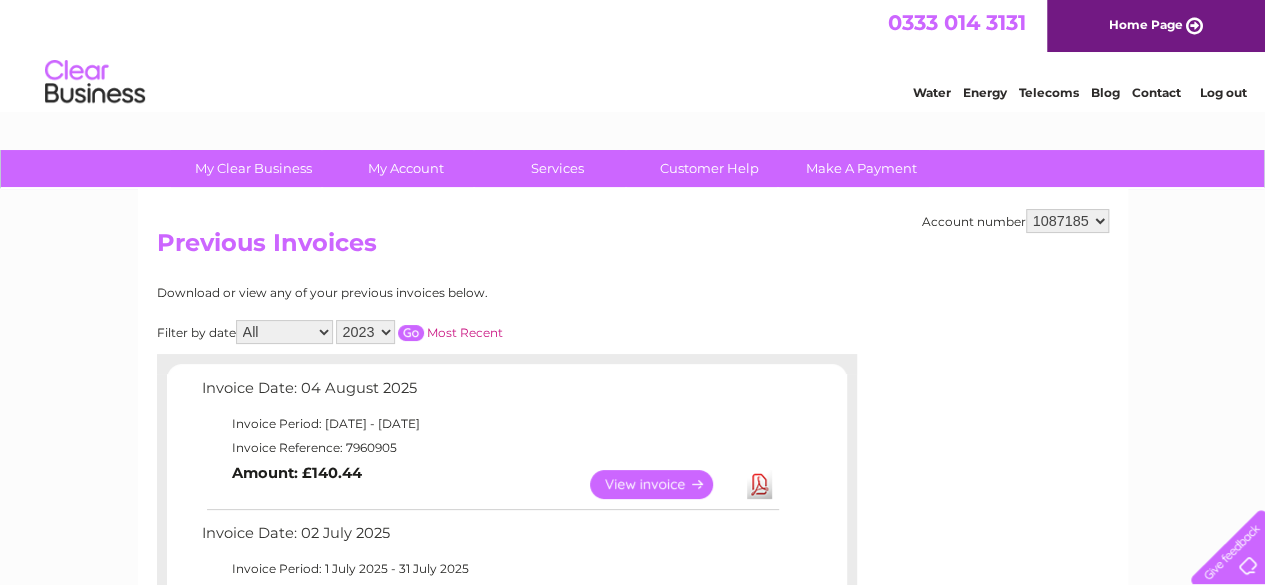 click at bounding box center [411, 333] 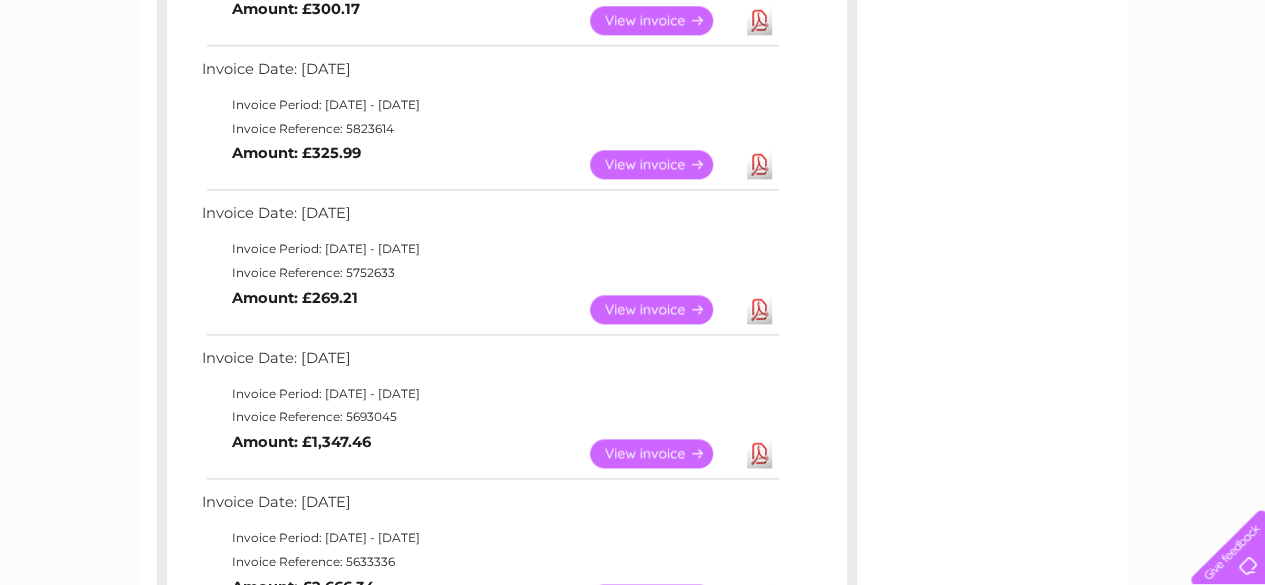 scroll, scrollTop: 1187, scrollLeft: 0, axis: vertical 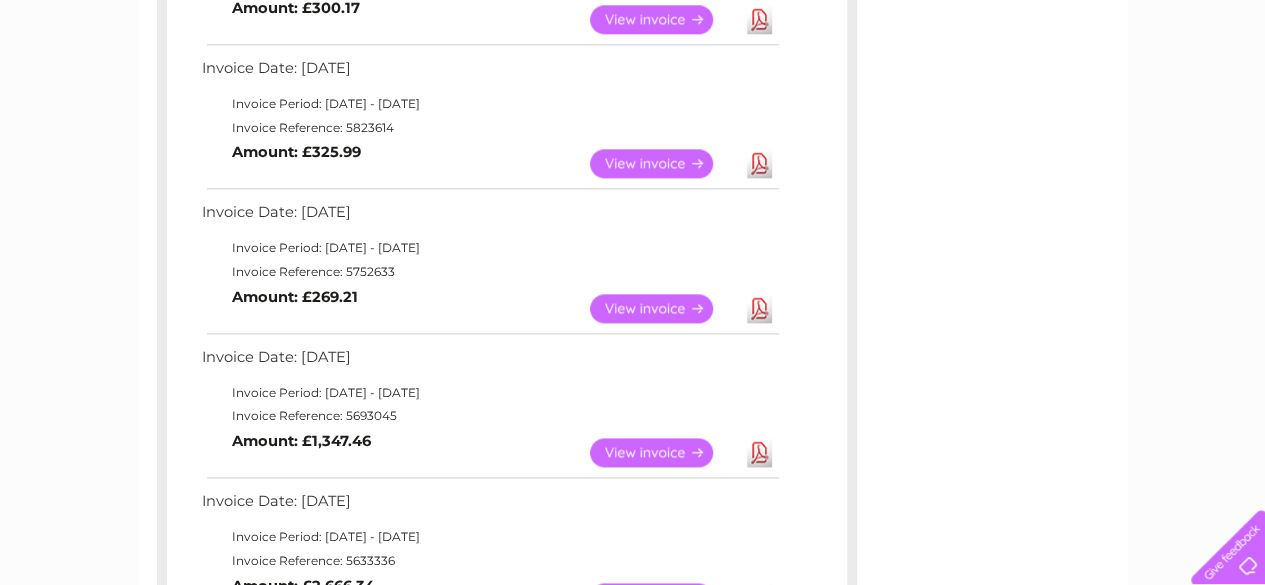 click on "View" at bounding box center [663, 308] 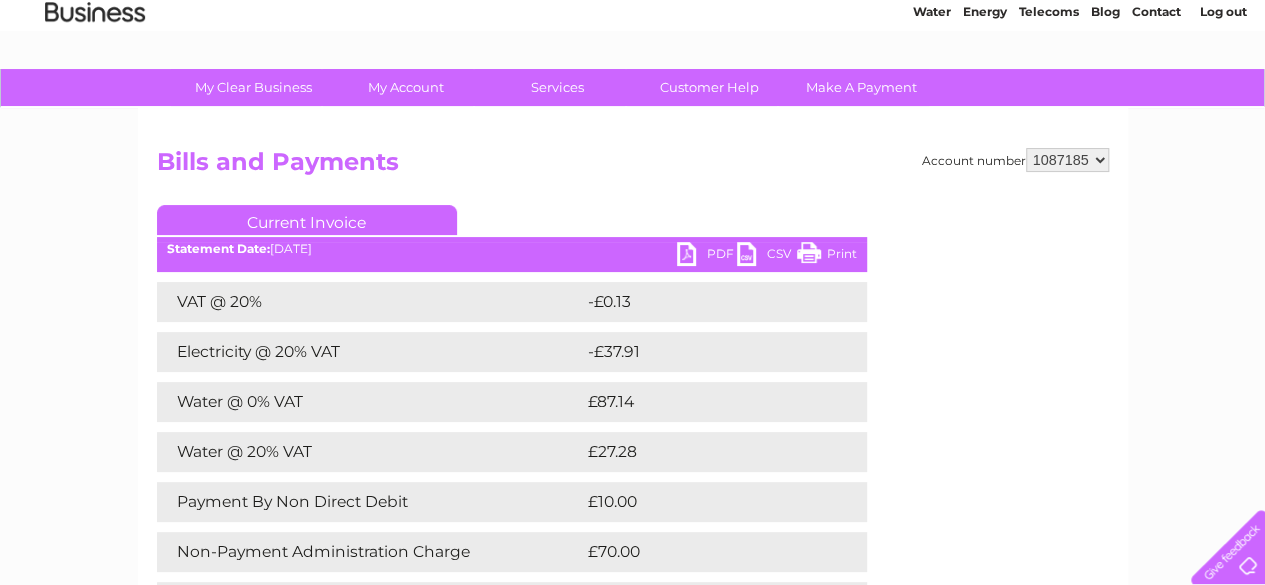 scroll, scrollTop: 60, scrollLeft: 0, axis: vertical 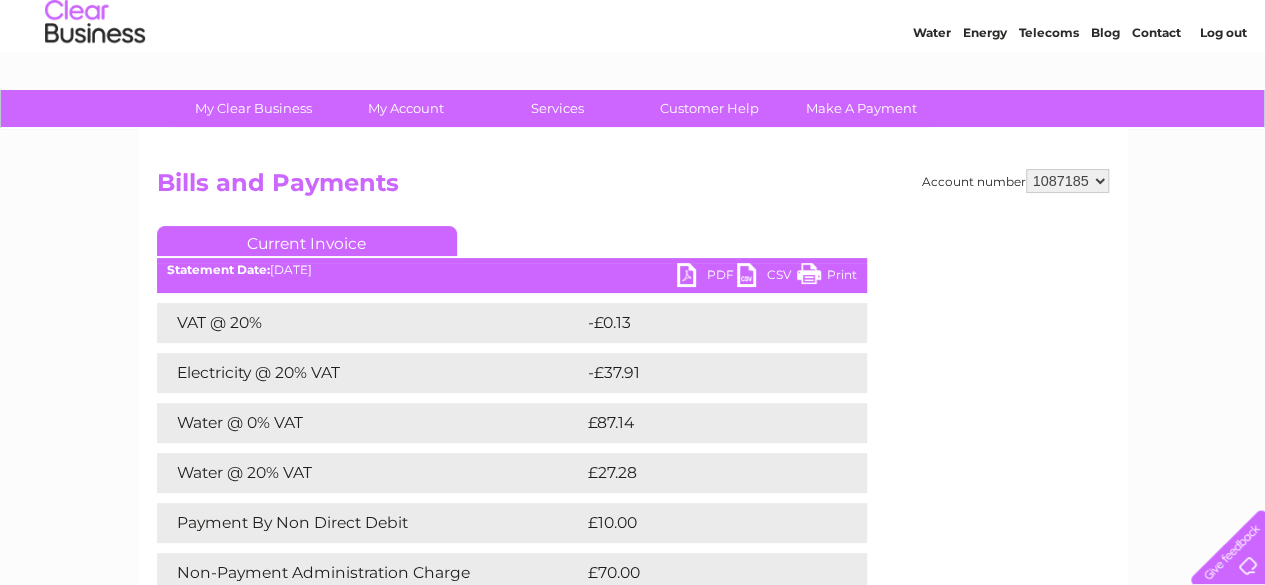 click on "PDF" at bounding box center (707, 277) 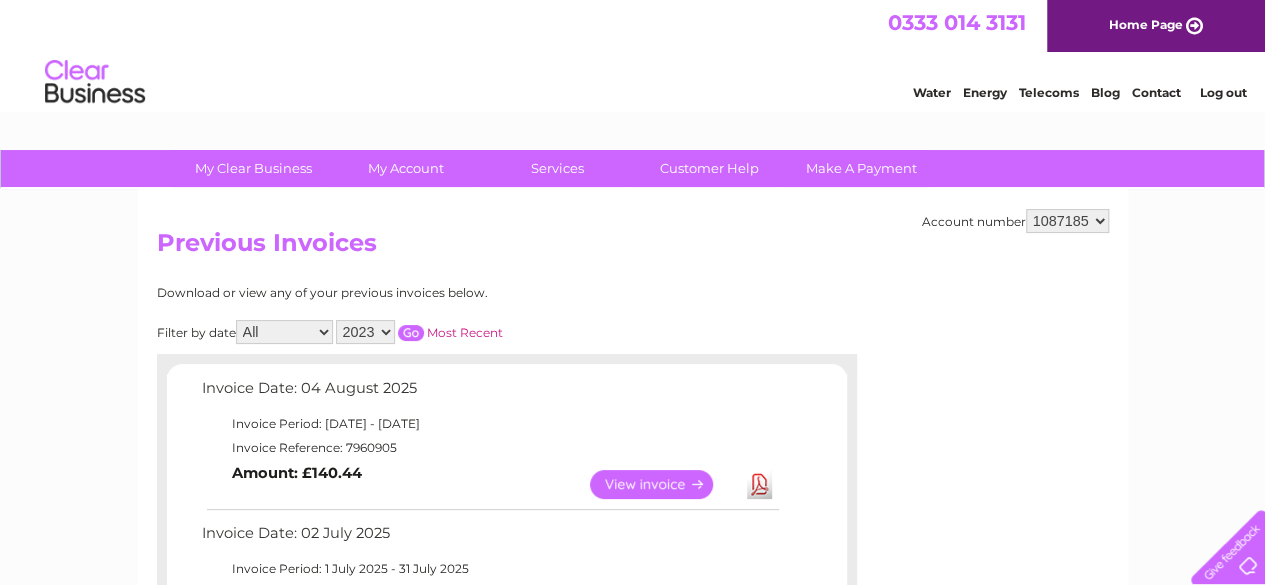 scroll, scrollTop: 1, scrollLeft: 0, axis: vertical 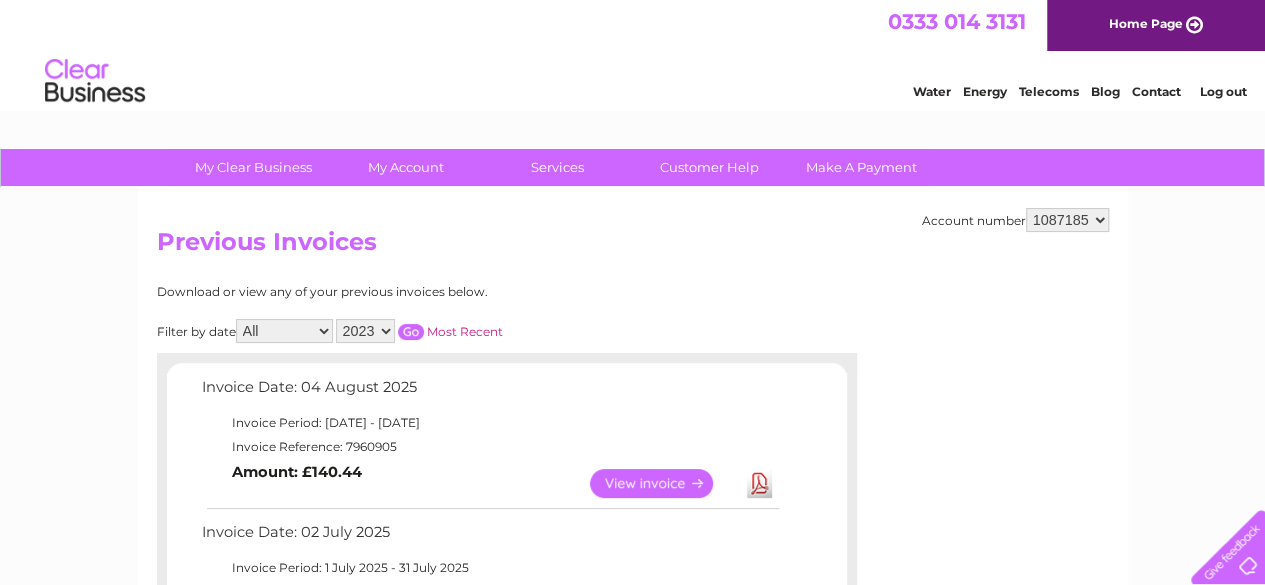 click on "2025
2024
2023
2022" at bounding box center [365, 331] 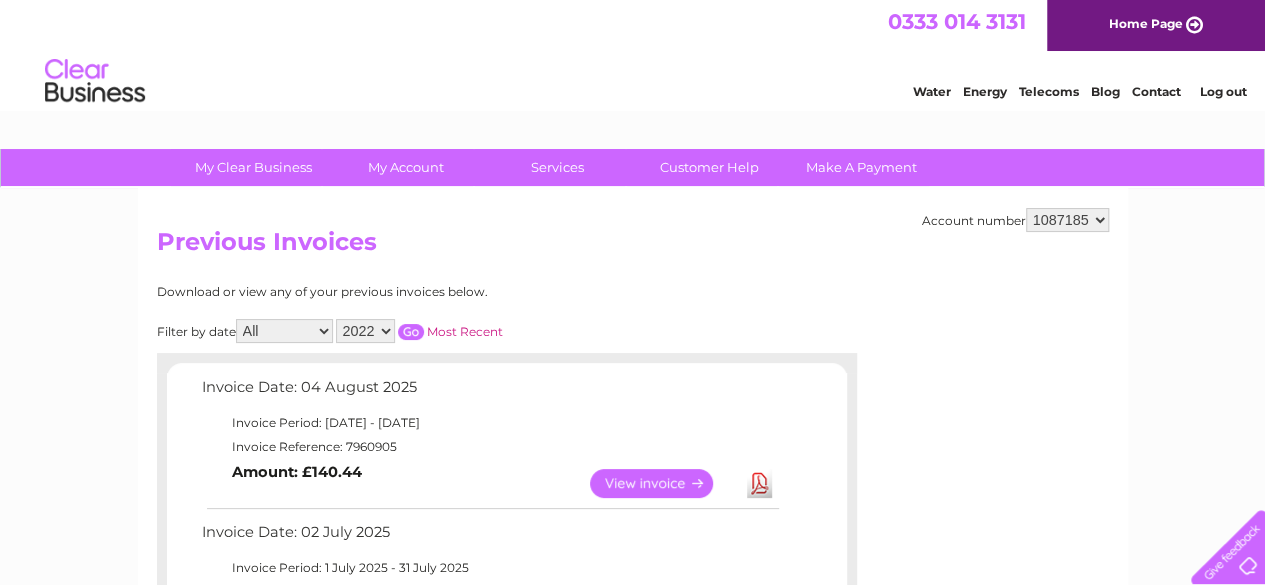 click at bounding box center (411, 332) 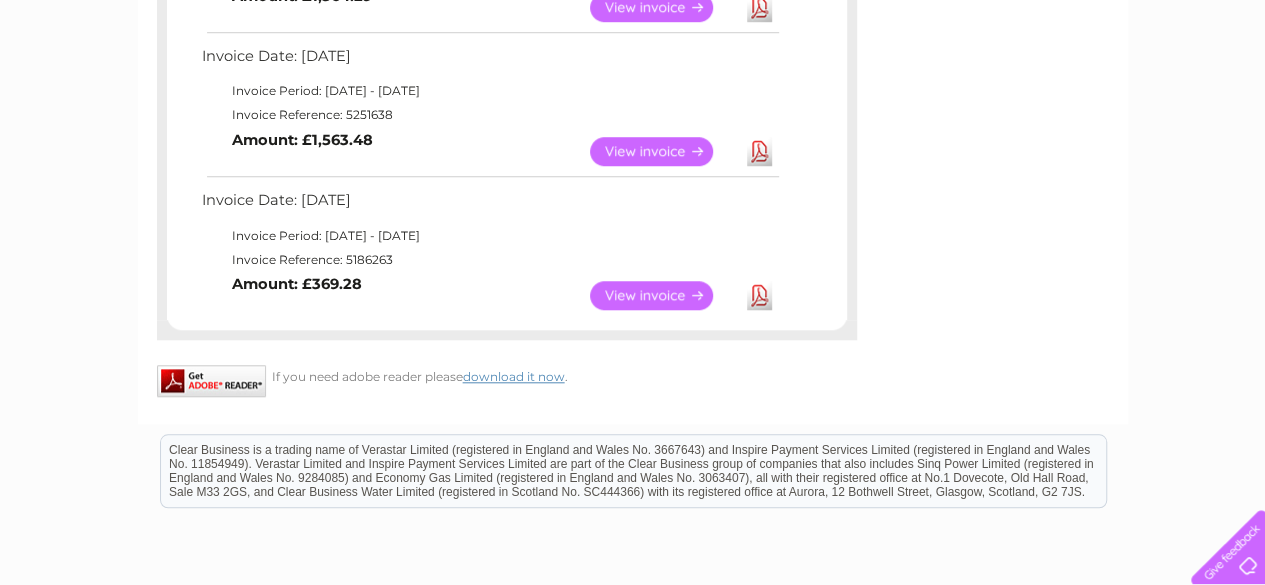 scroll, scrollTop: 758, scrollLeft: 0, axis: vertical 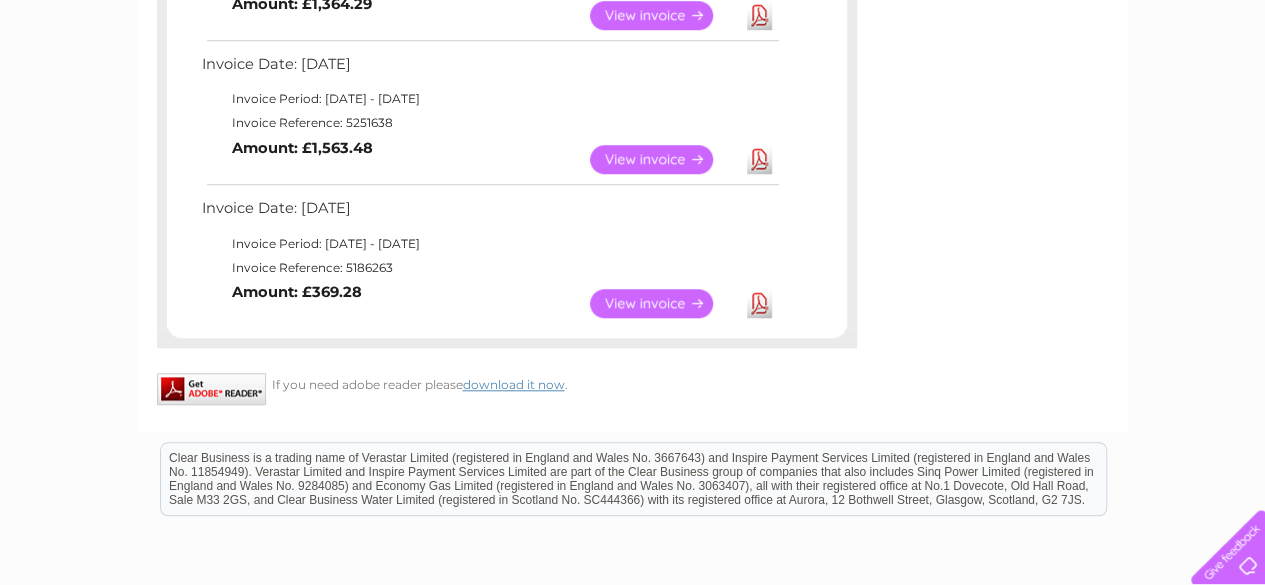 click on "View" at bounding box center (663, 303) 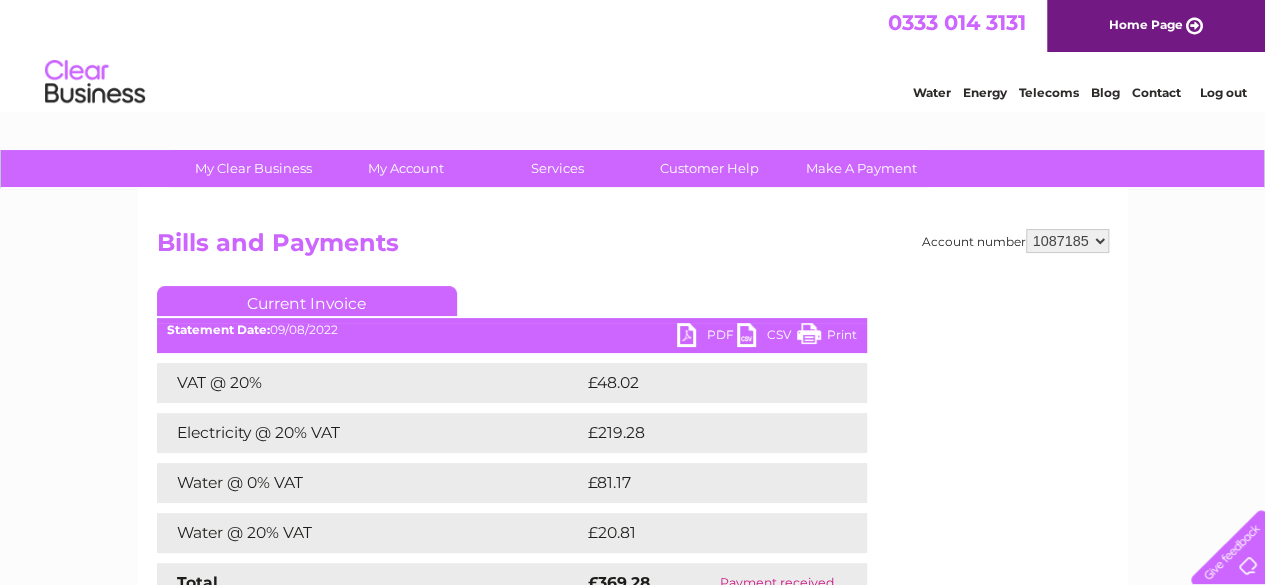 scroll, scrollTop: 0, scrollLeft: 0, axis: both 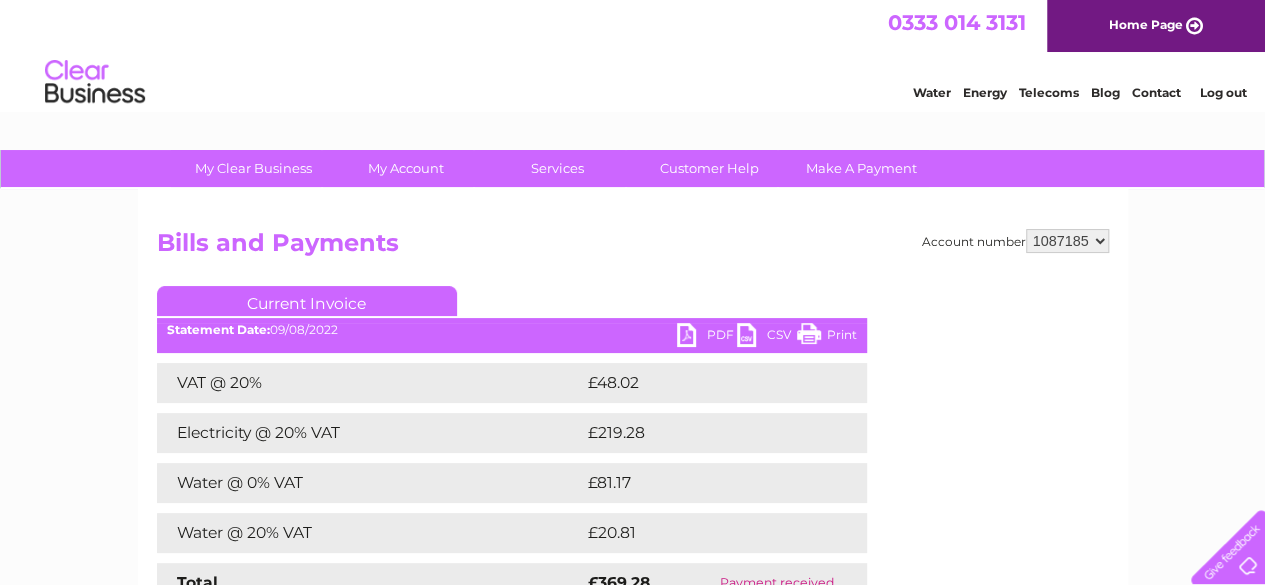 click on "PDF" at bounding box center [707, 337] 